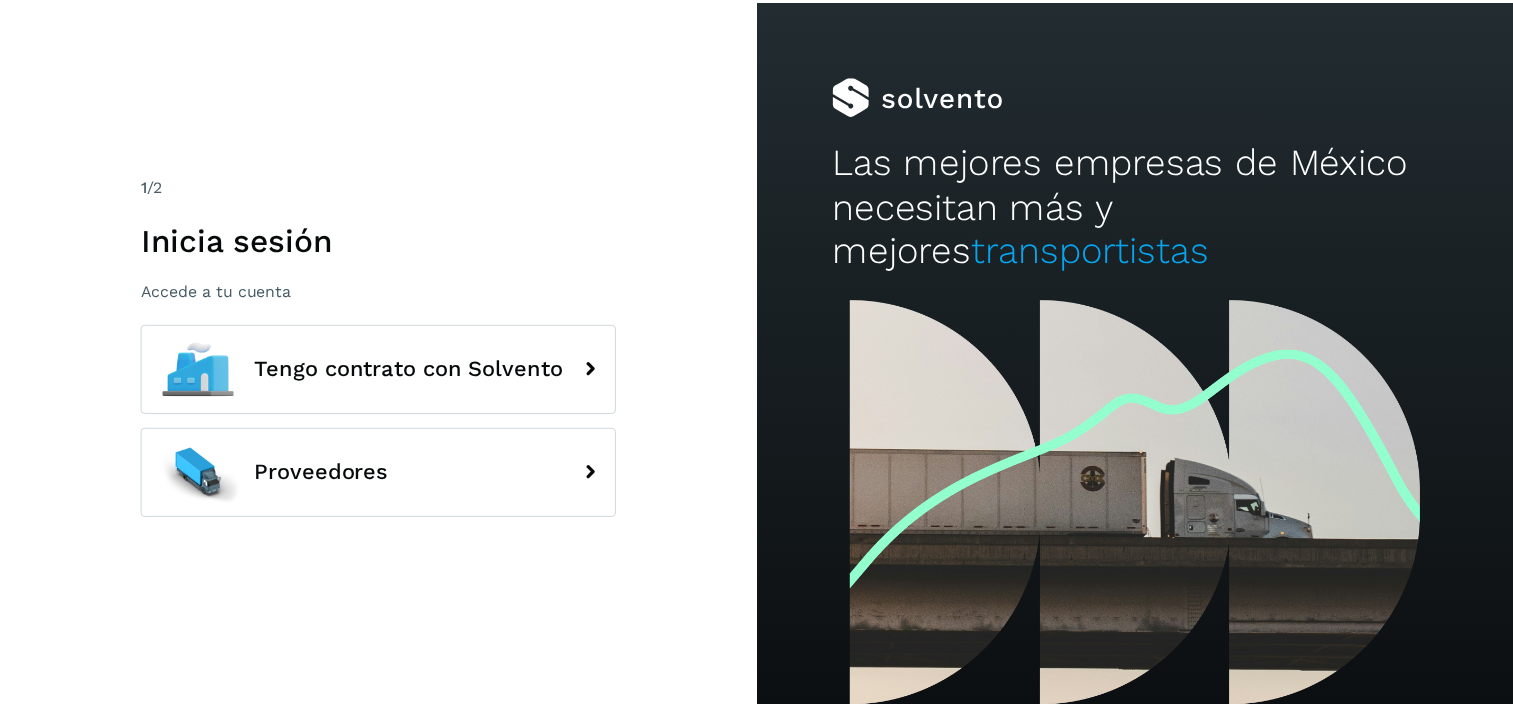 scroll, scrollTop: 0, scrollLeft: 0, axis: both 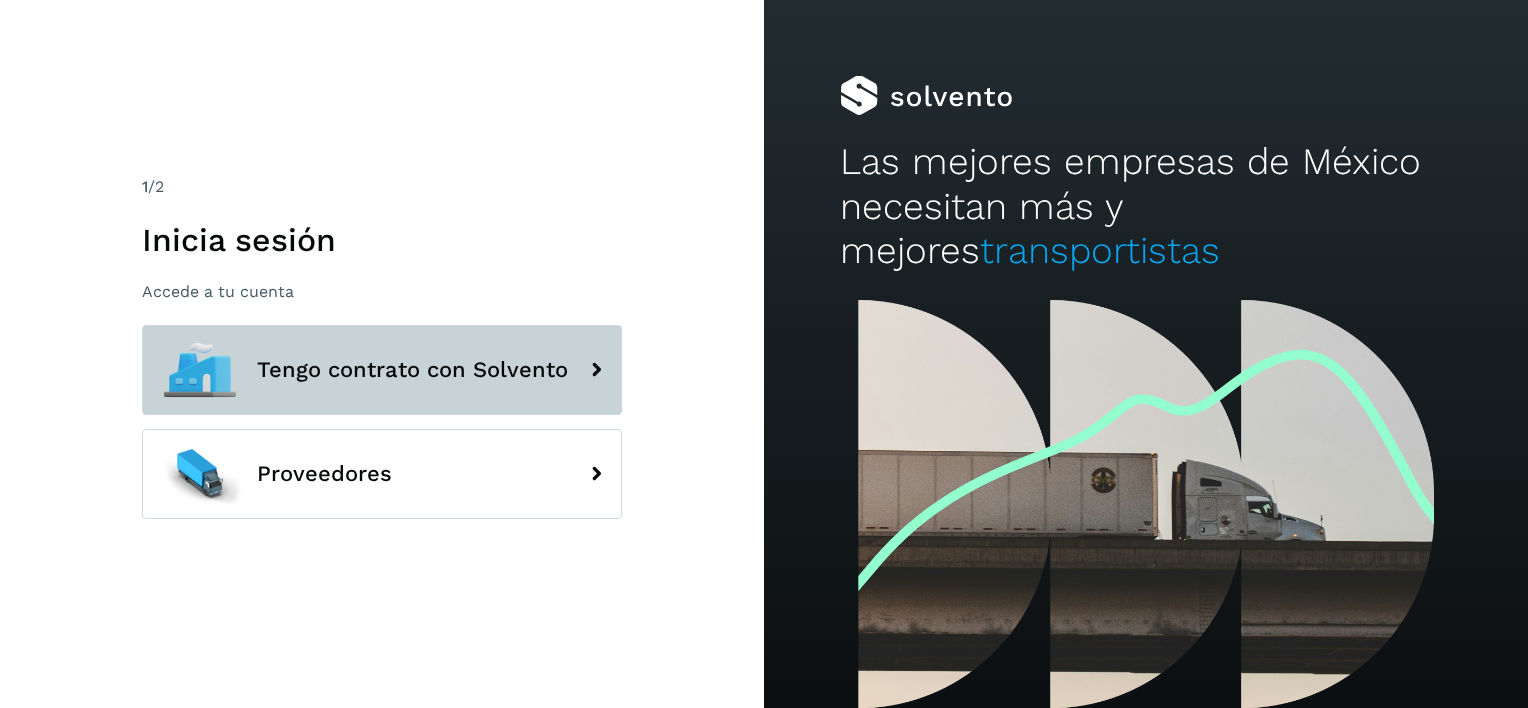 click on "Tengo contrato con Solvento" 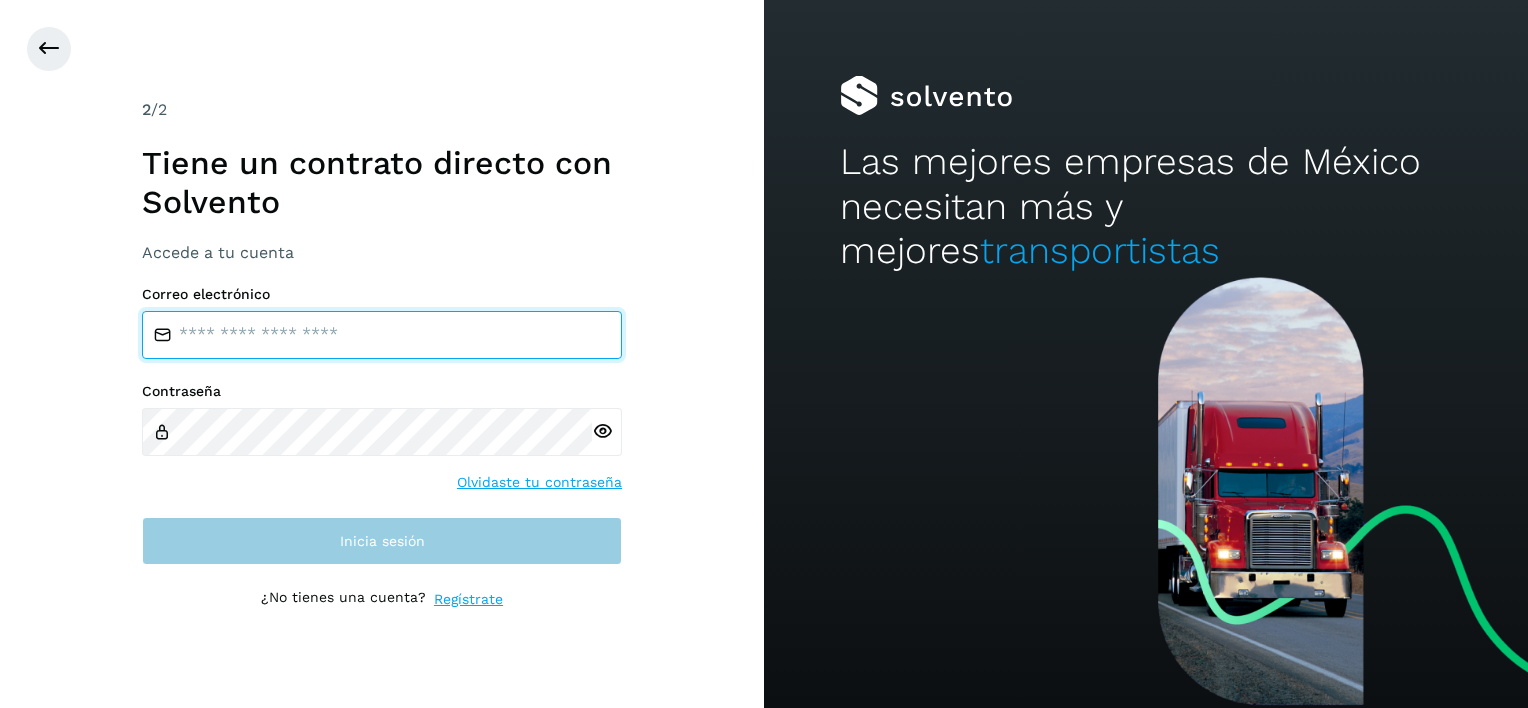 type on "**********" 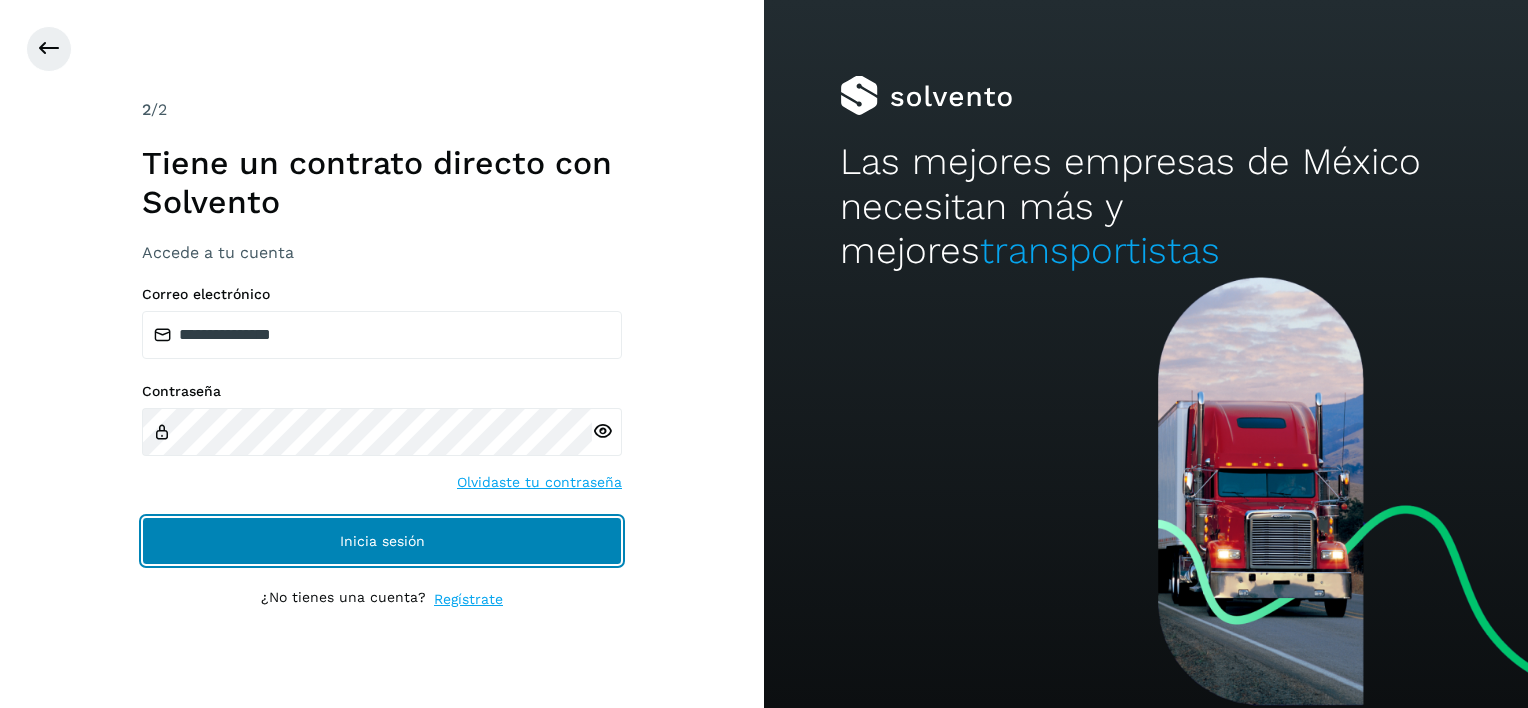 click on "Inicia sesión" 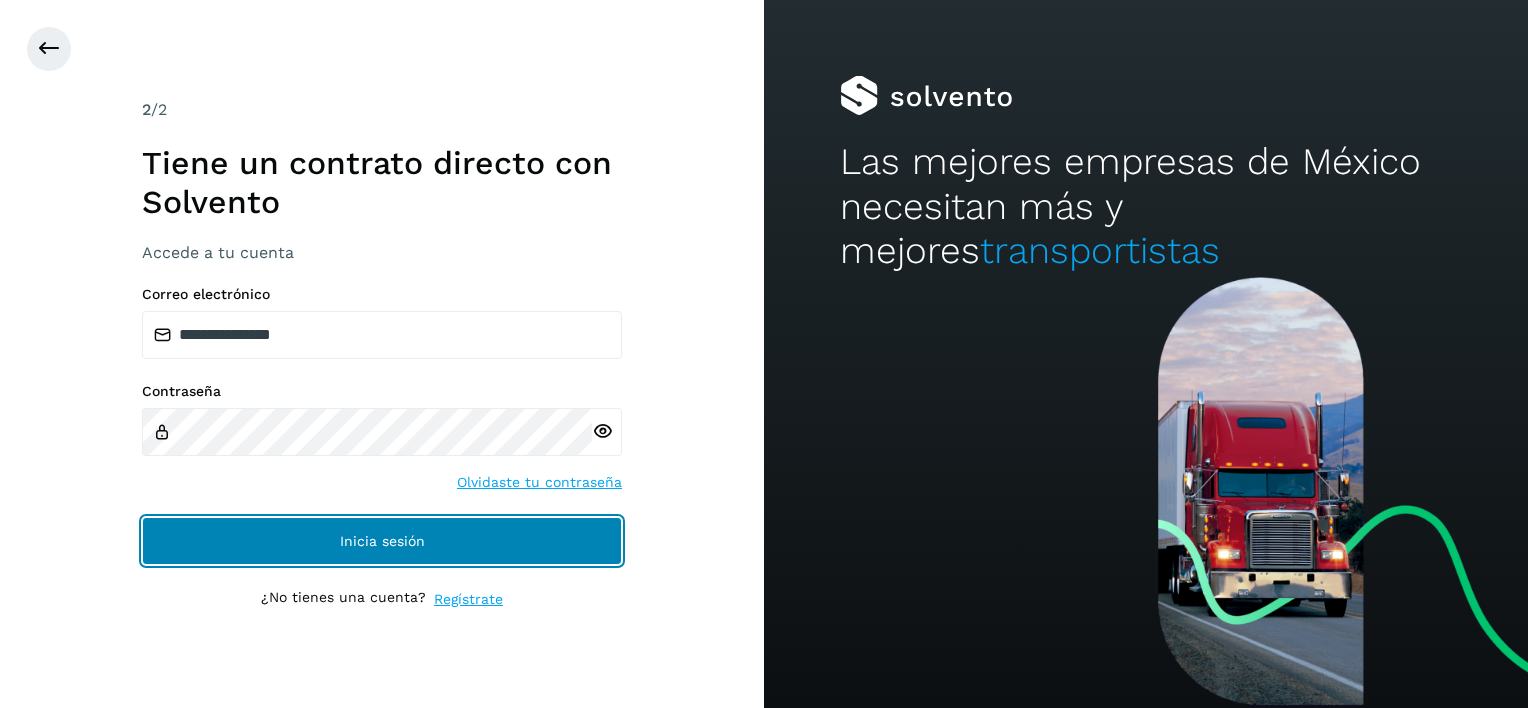 click on "Inicia sesión" 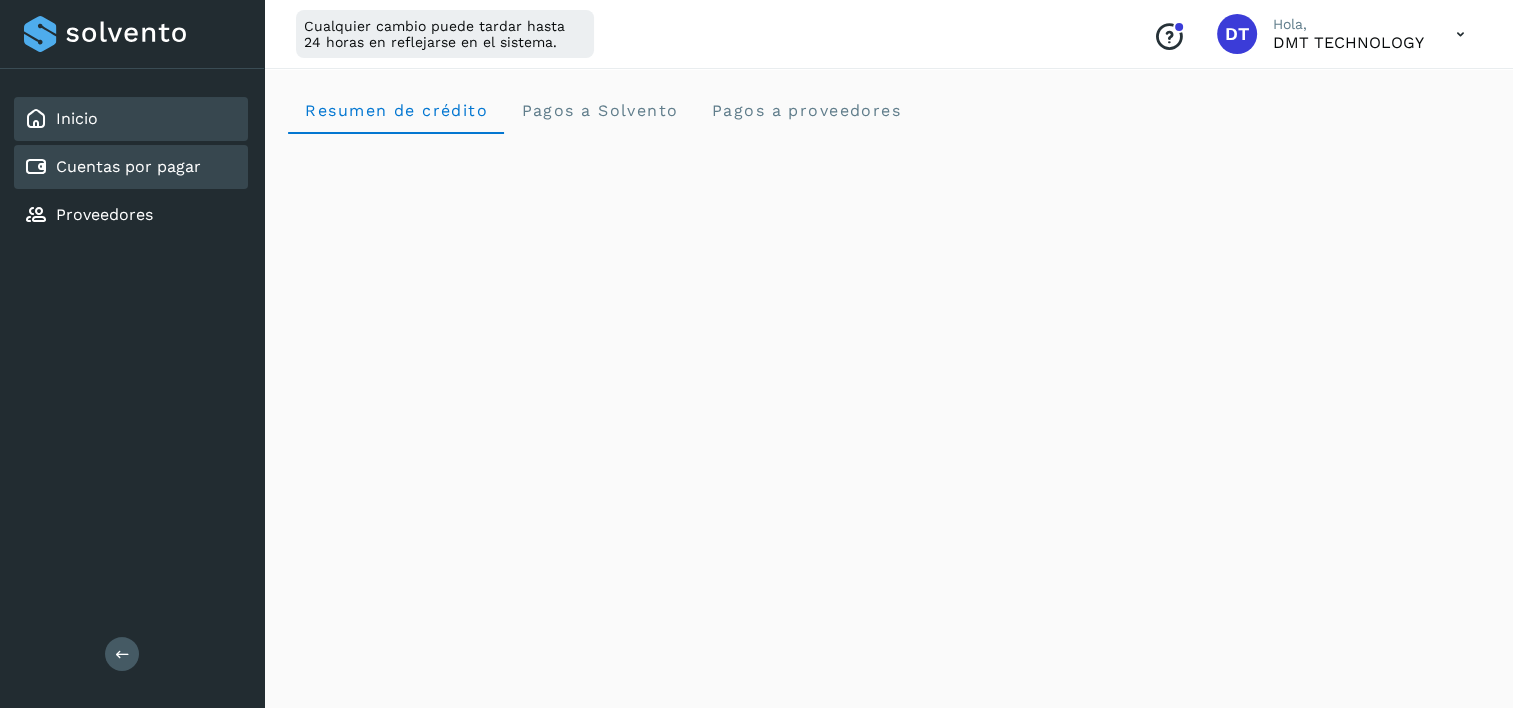 click on "Cuentas por pagar" at bounding box center [128, 166] 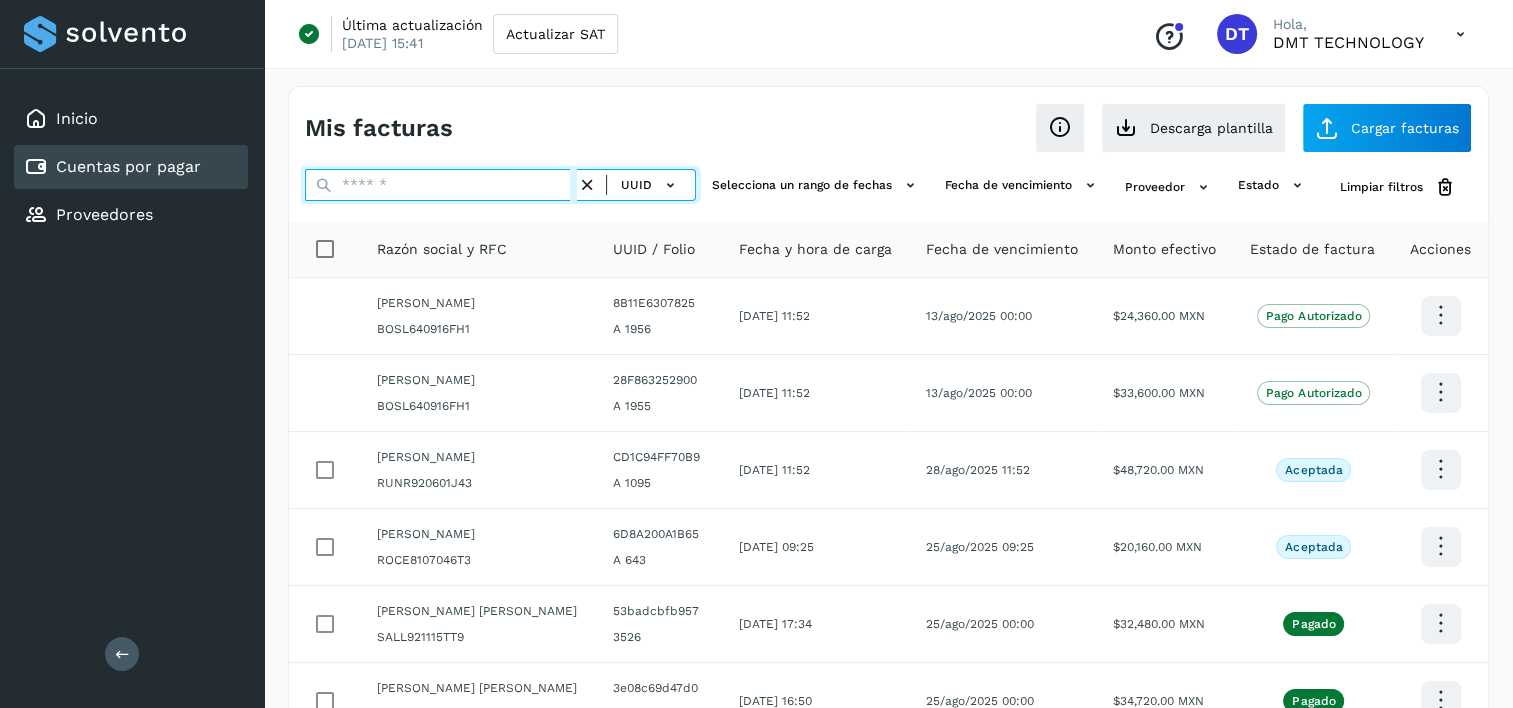 click at bounding box center (441, 185) 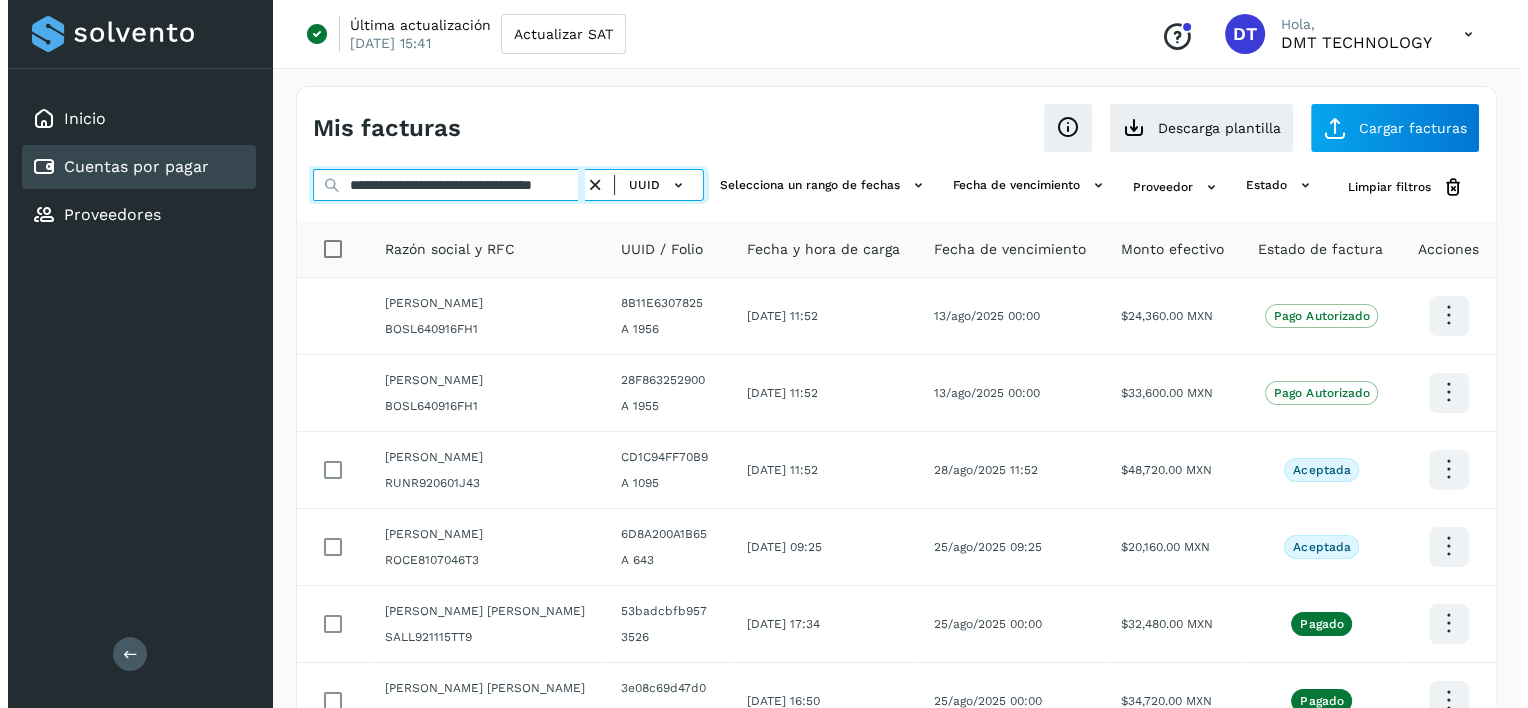 scroll, scrollTop: 0, scrollLeft: 69, axis: horizontal 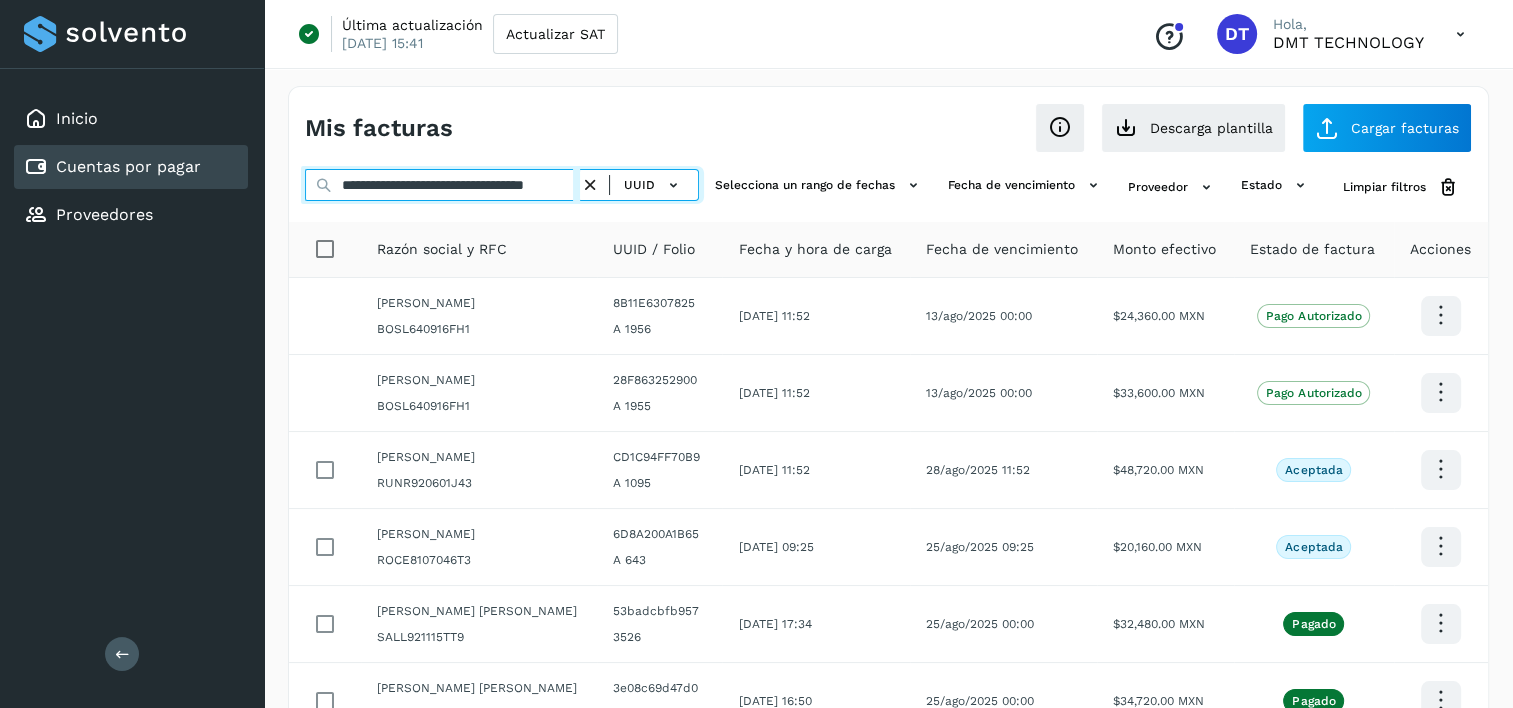 type on "**********" 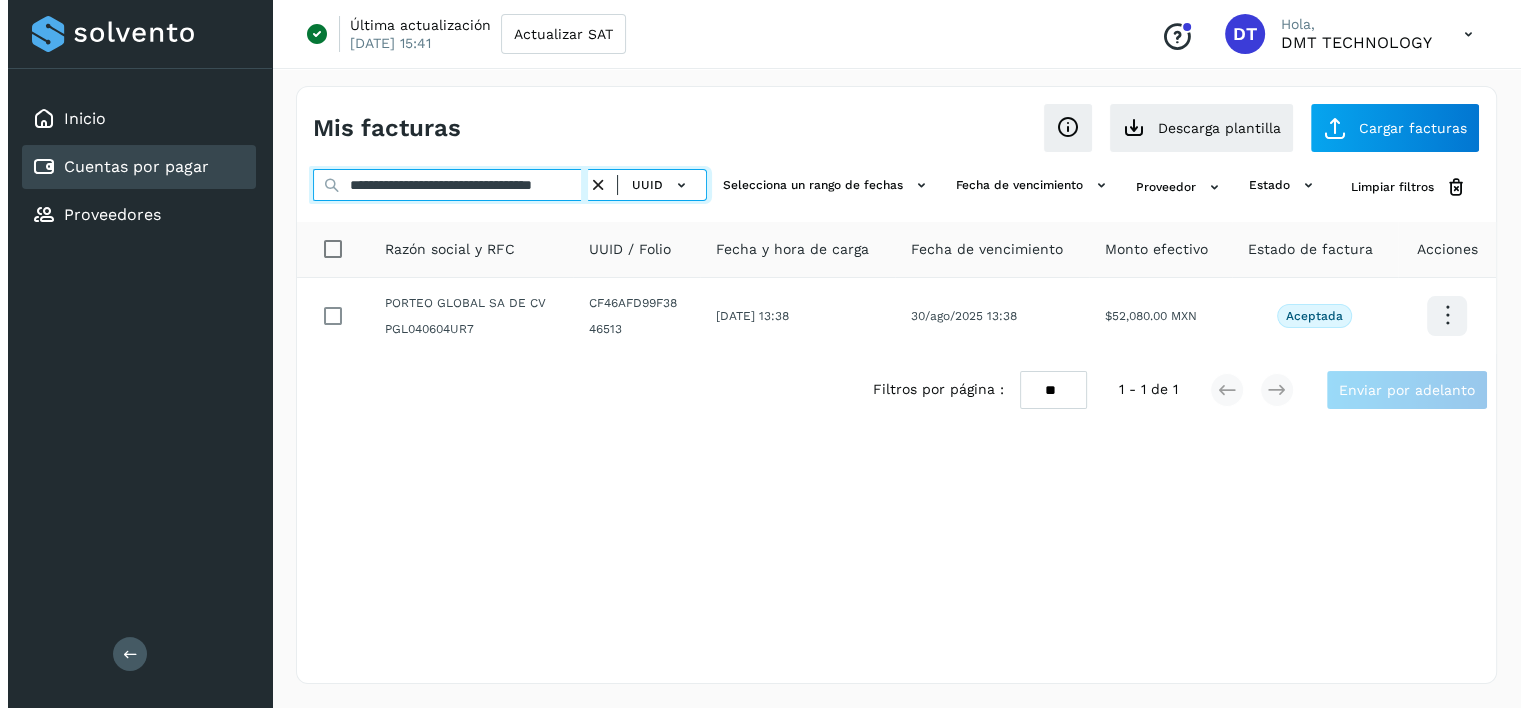 scroll, scrollTop: 0, scrollLeft: 0, axis: both 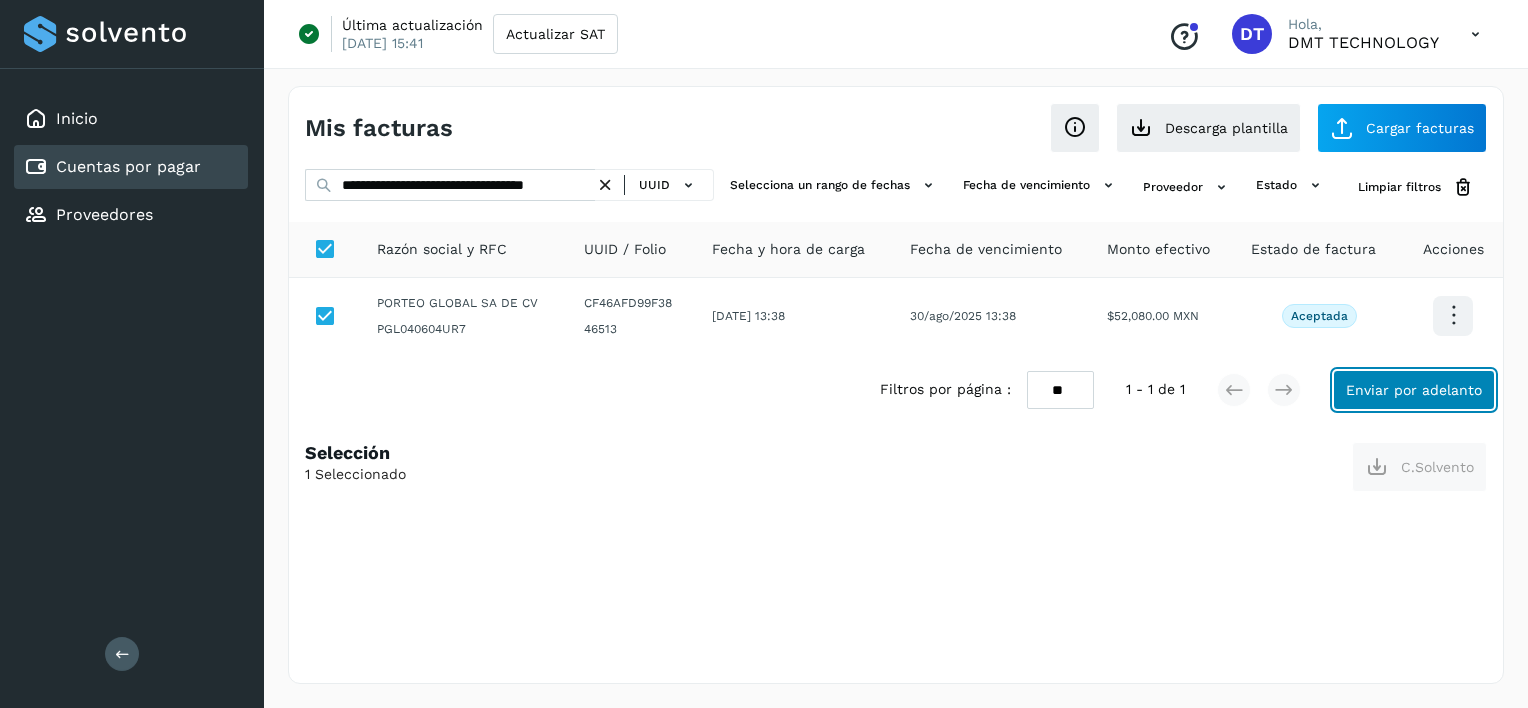 click on "Enviar por adelanto" 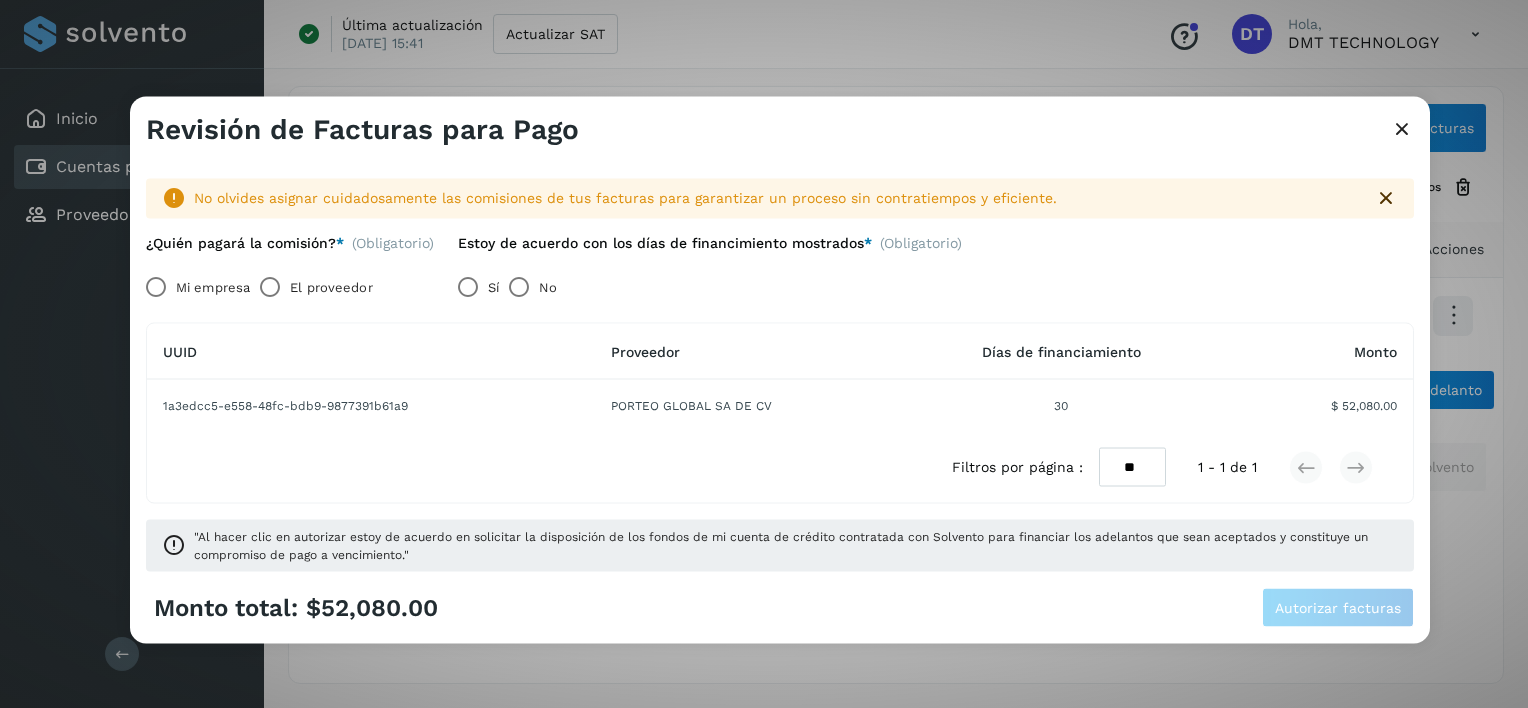 click on "El proveedor" at bounding box center (331, 287) 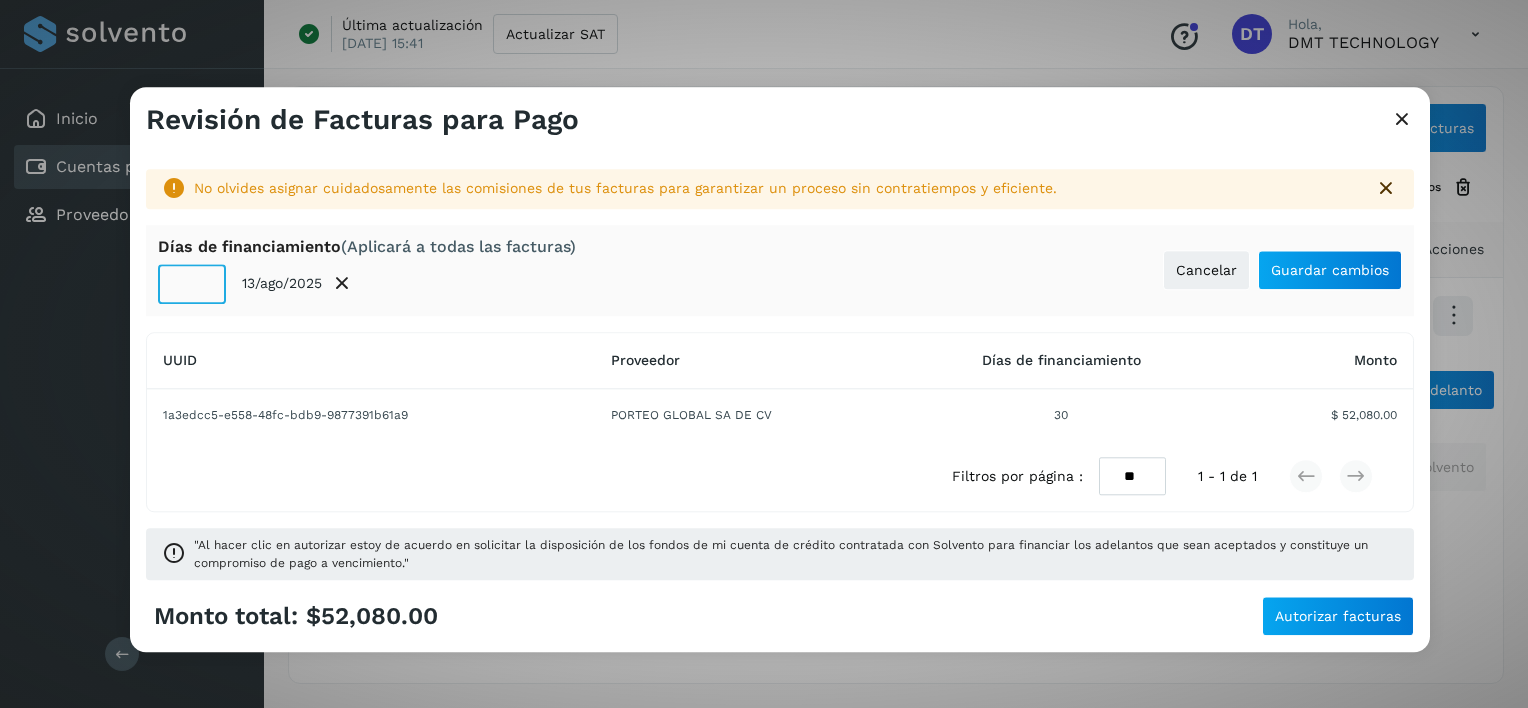 click on "**" 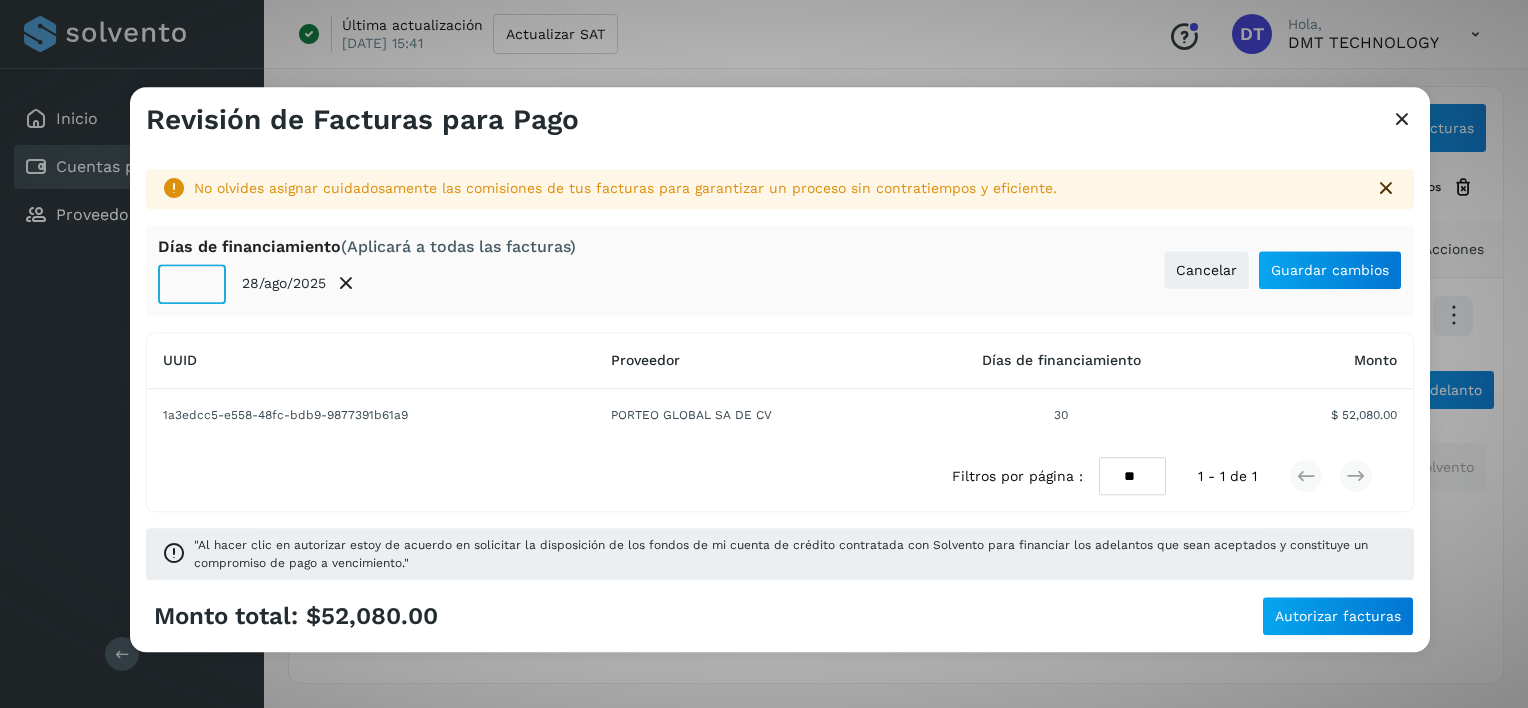 type on "**" 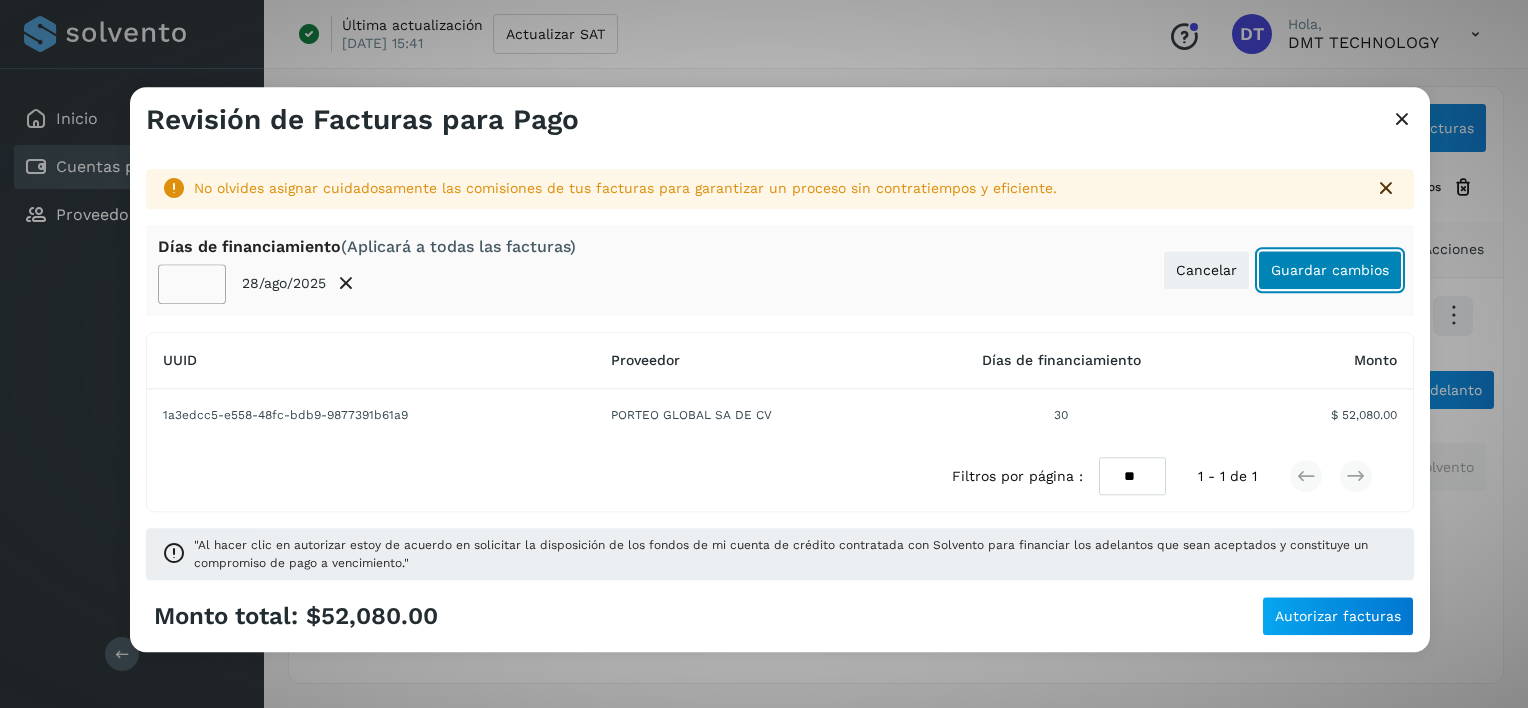 click on "Guardar cambios" 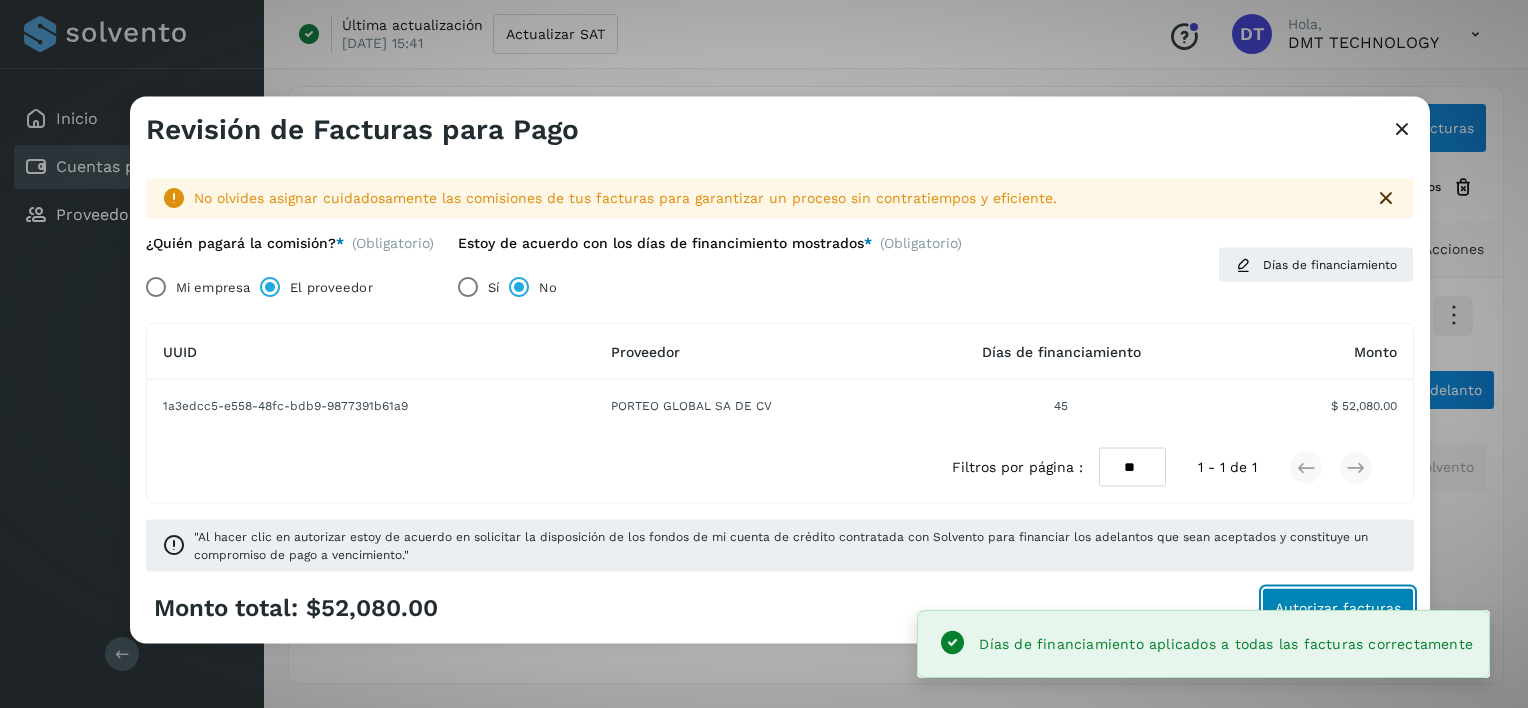 click on "Autorizar facturas" at bounding box center [1338, 607] 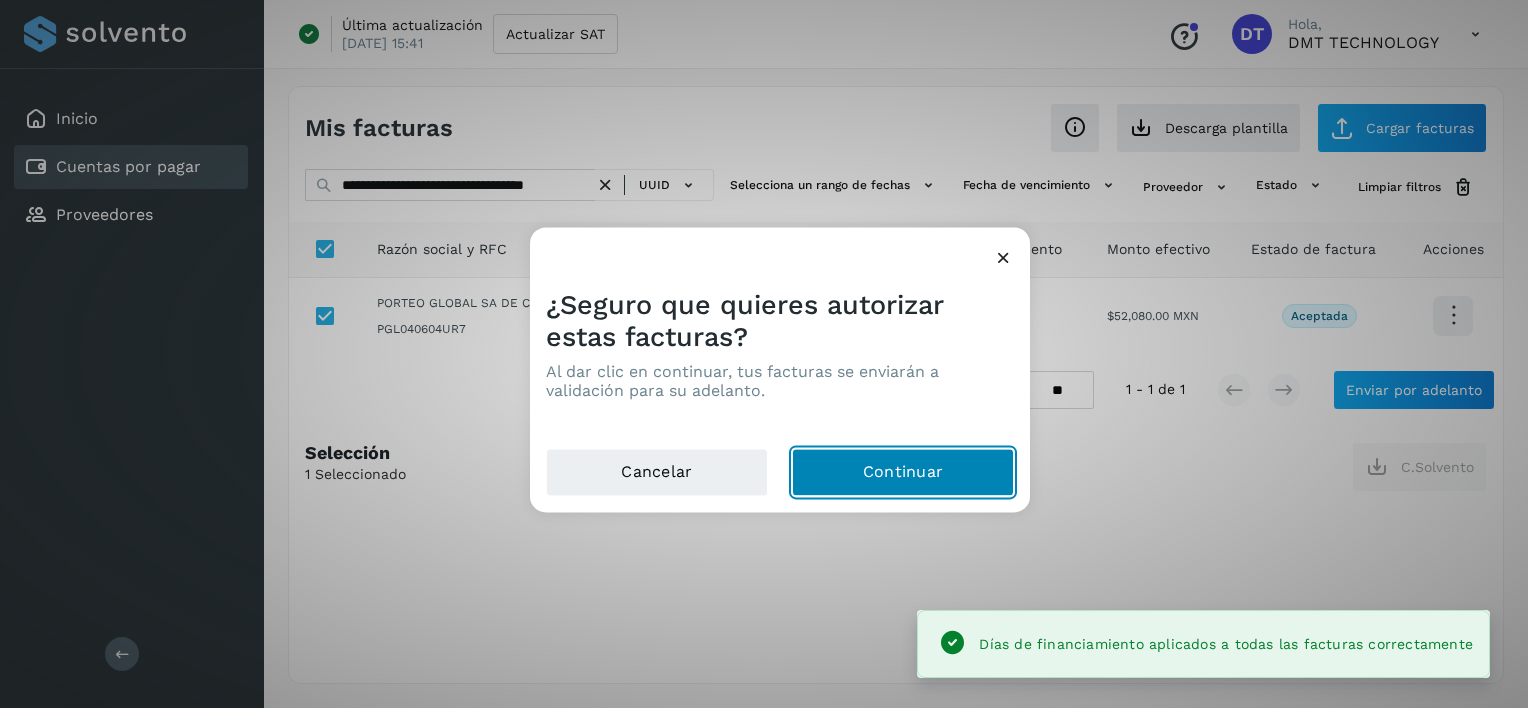 click on "Continuar" 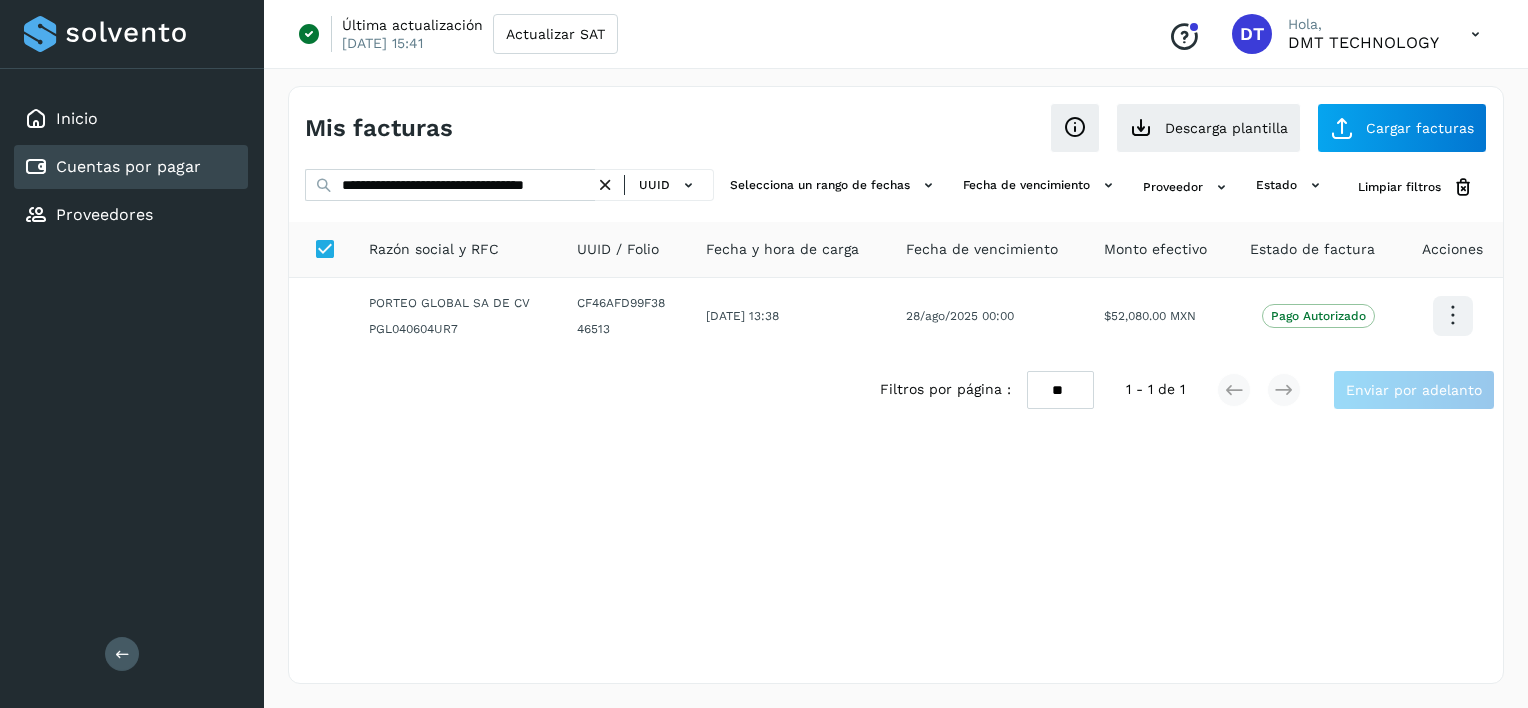 click at bounding box center (605, 185) 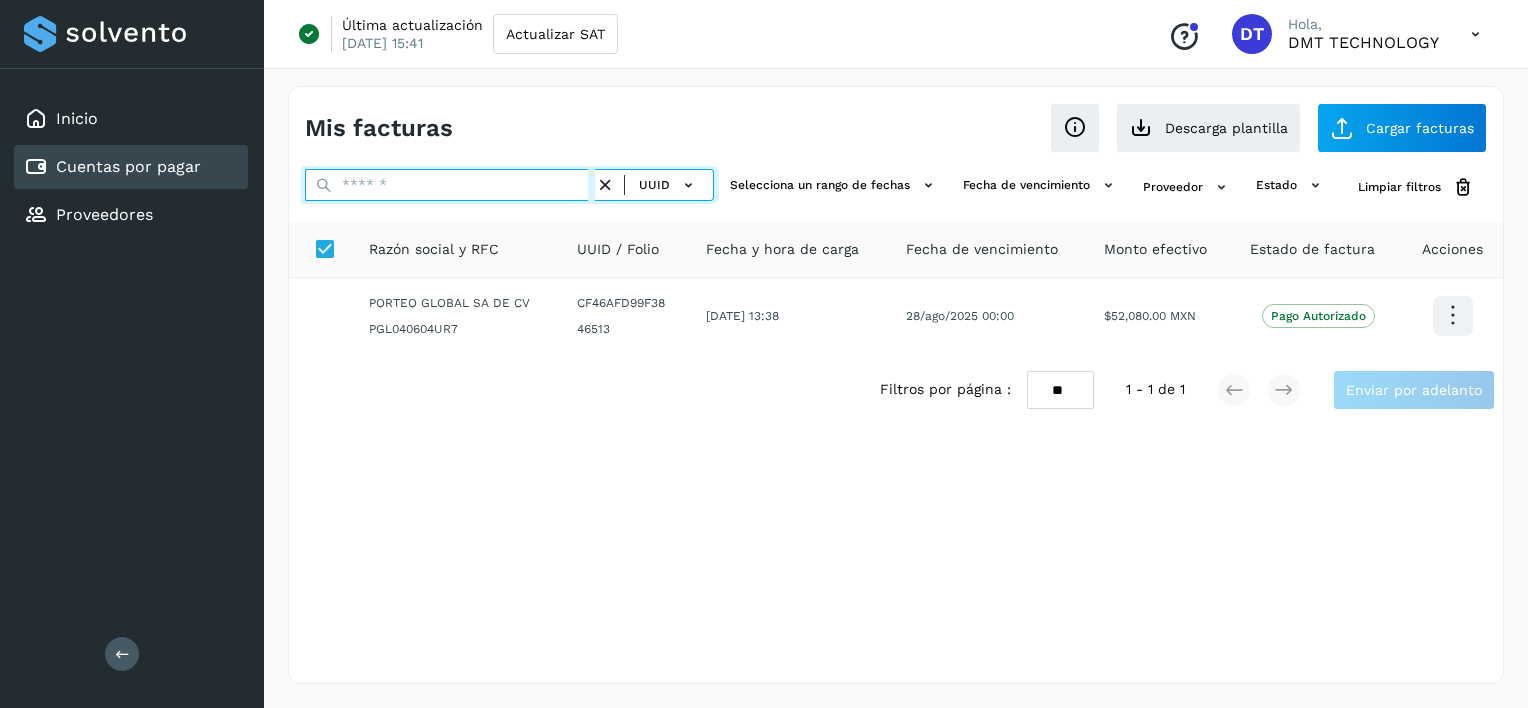 click at bounding box center [450, 185] 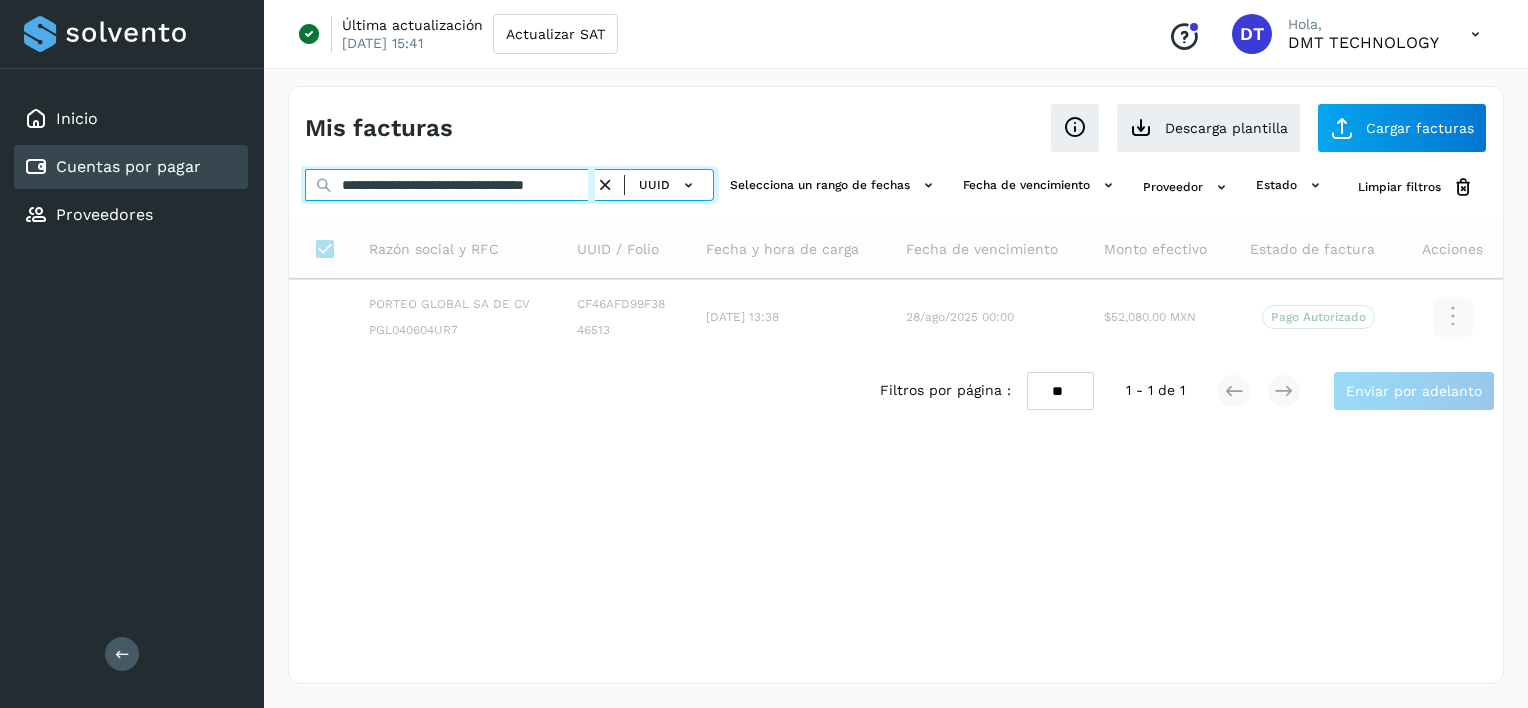 scroll, scrollTop: 0, scrollLeft: 41, axis: horizontal 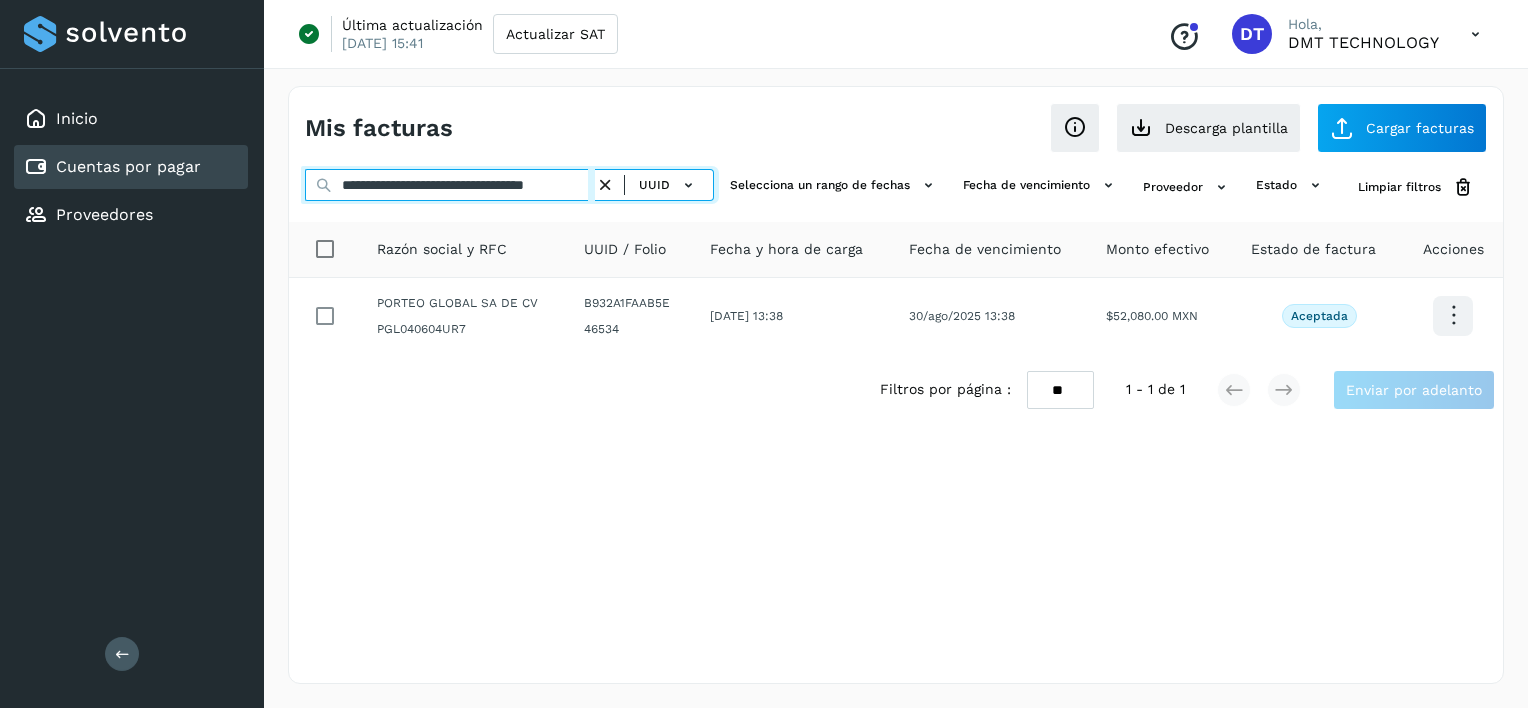 type on "**********" 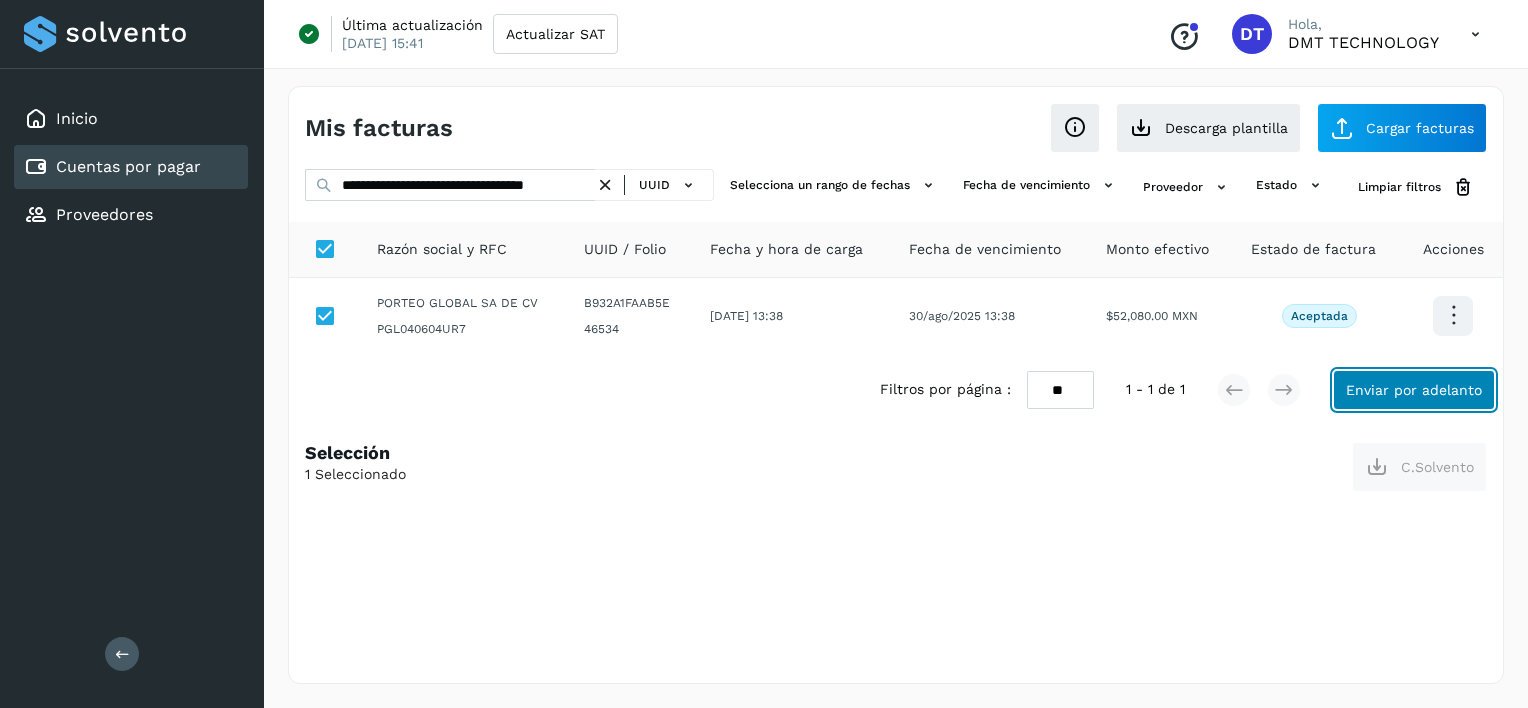 click on "Enviar por adelanto" 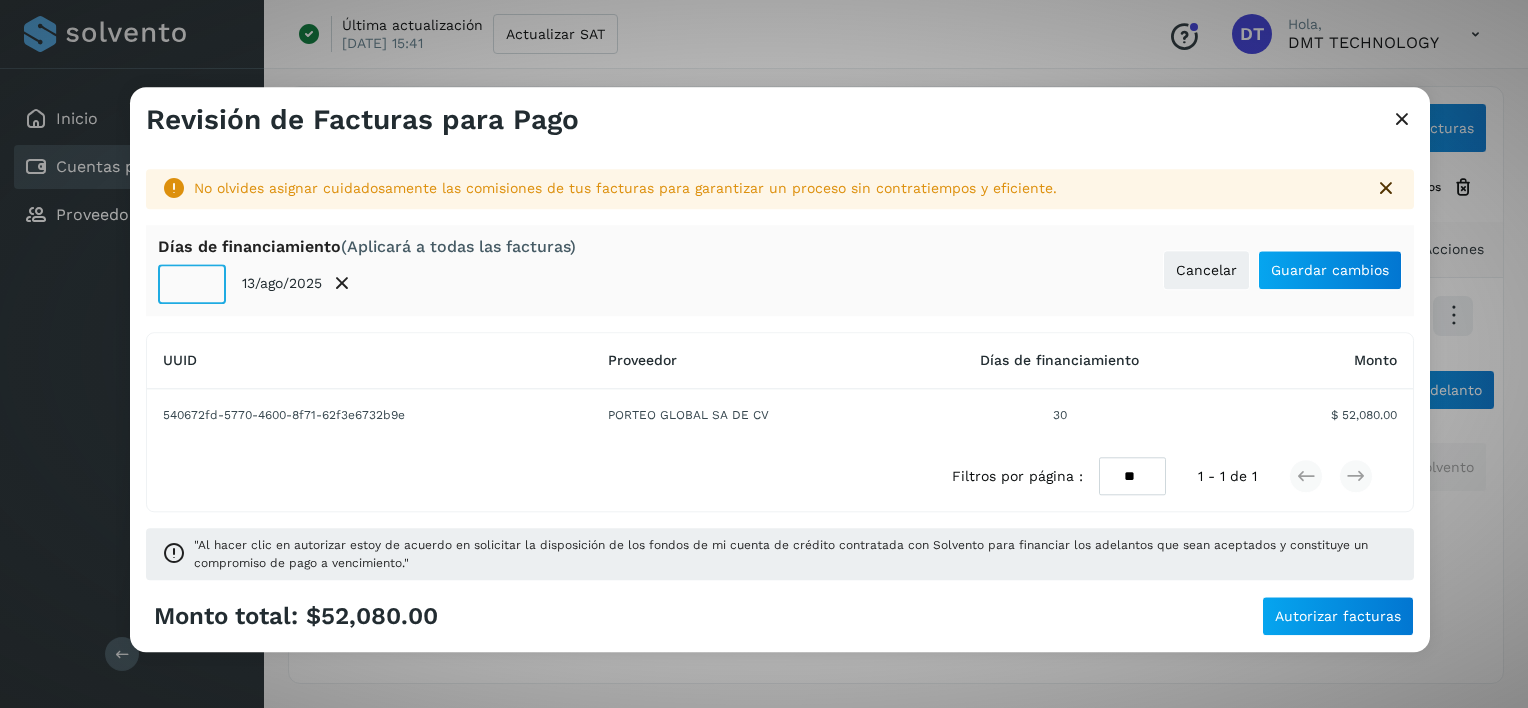 click on "**" 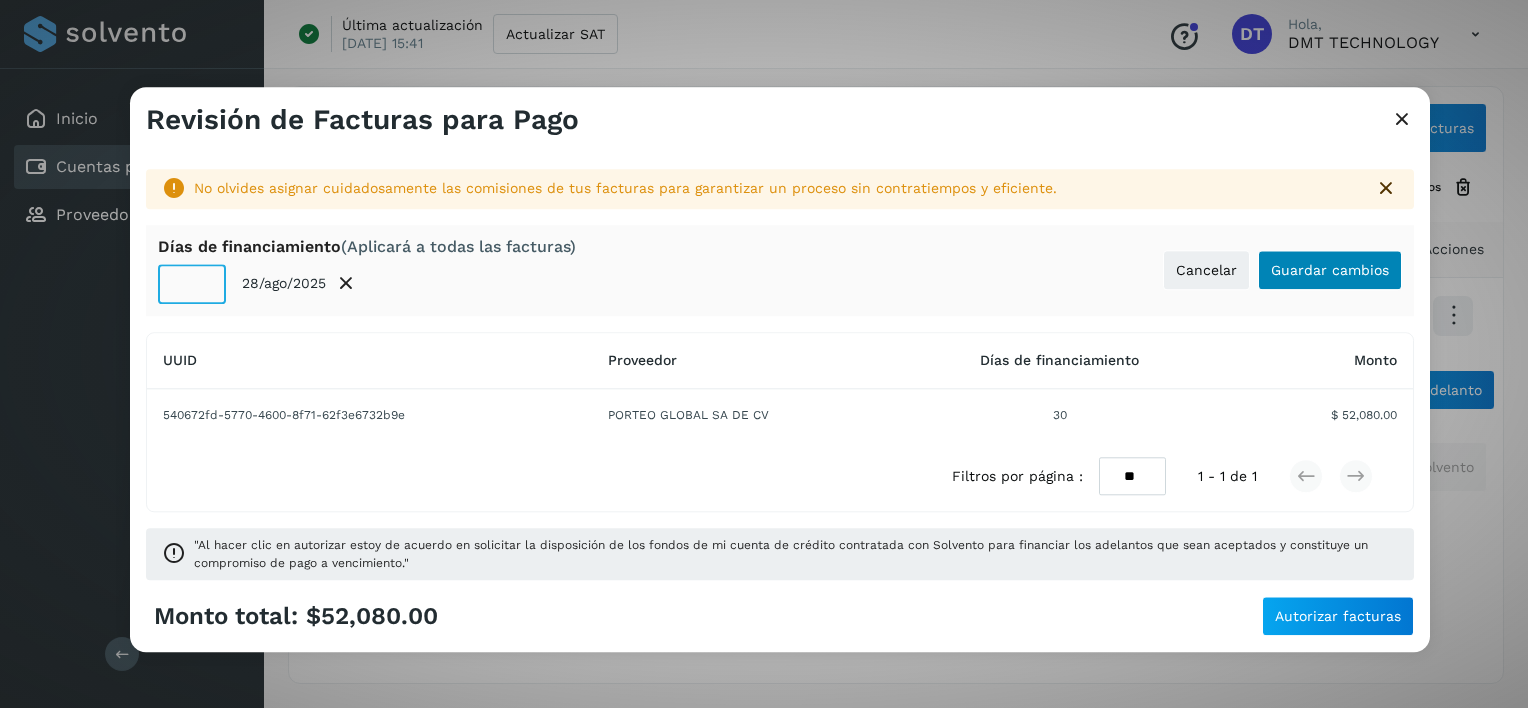 type on "**" 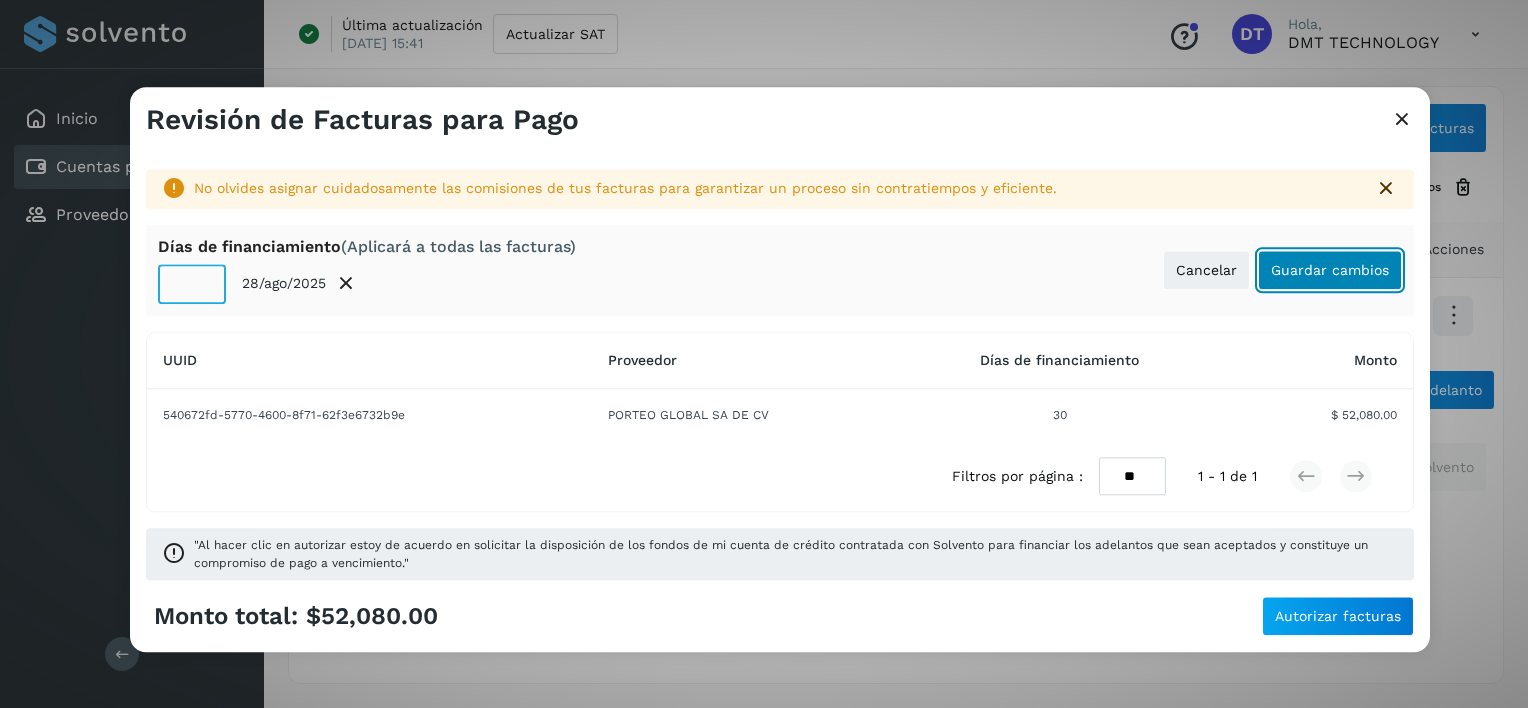 click on "Guardar cambios" 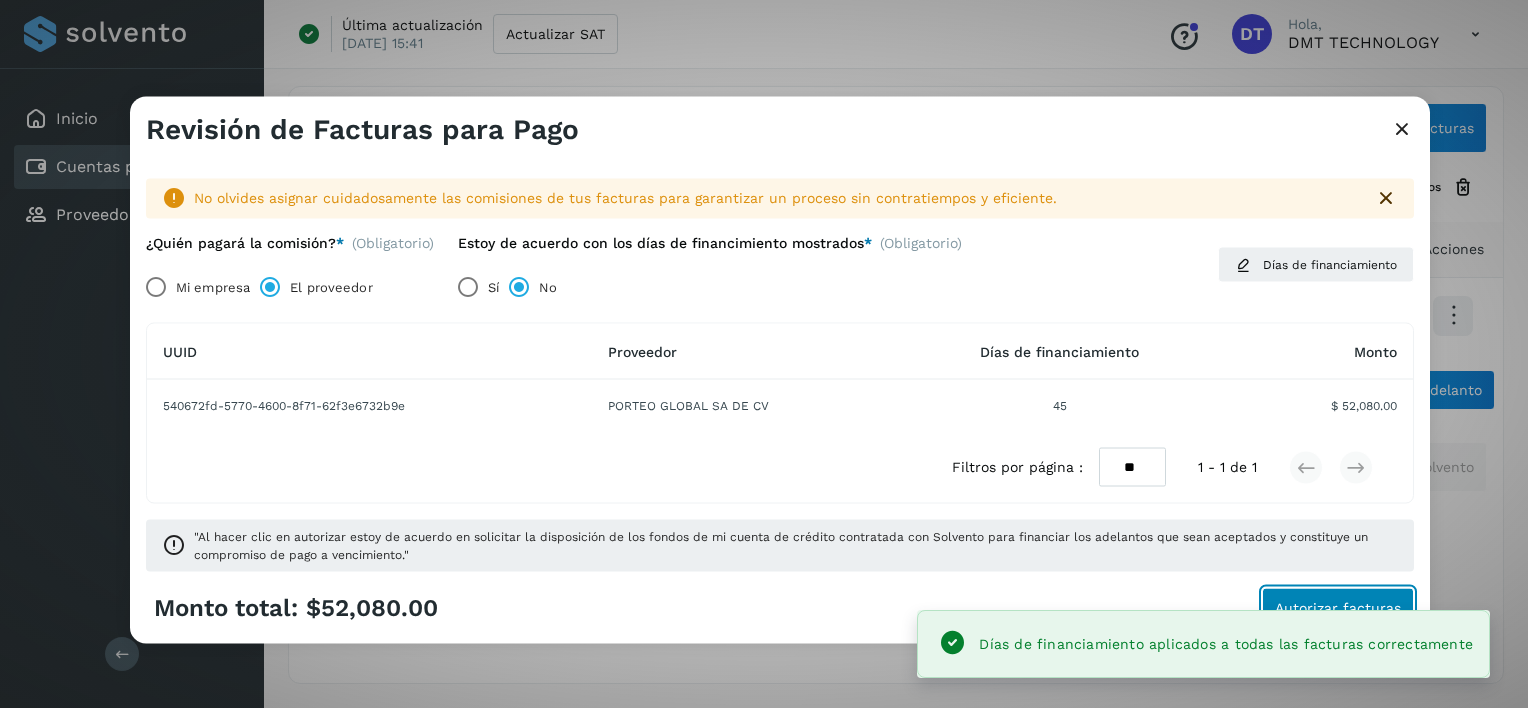 click on "Autorizar facturas" at bounding box center (1338, 607) 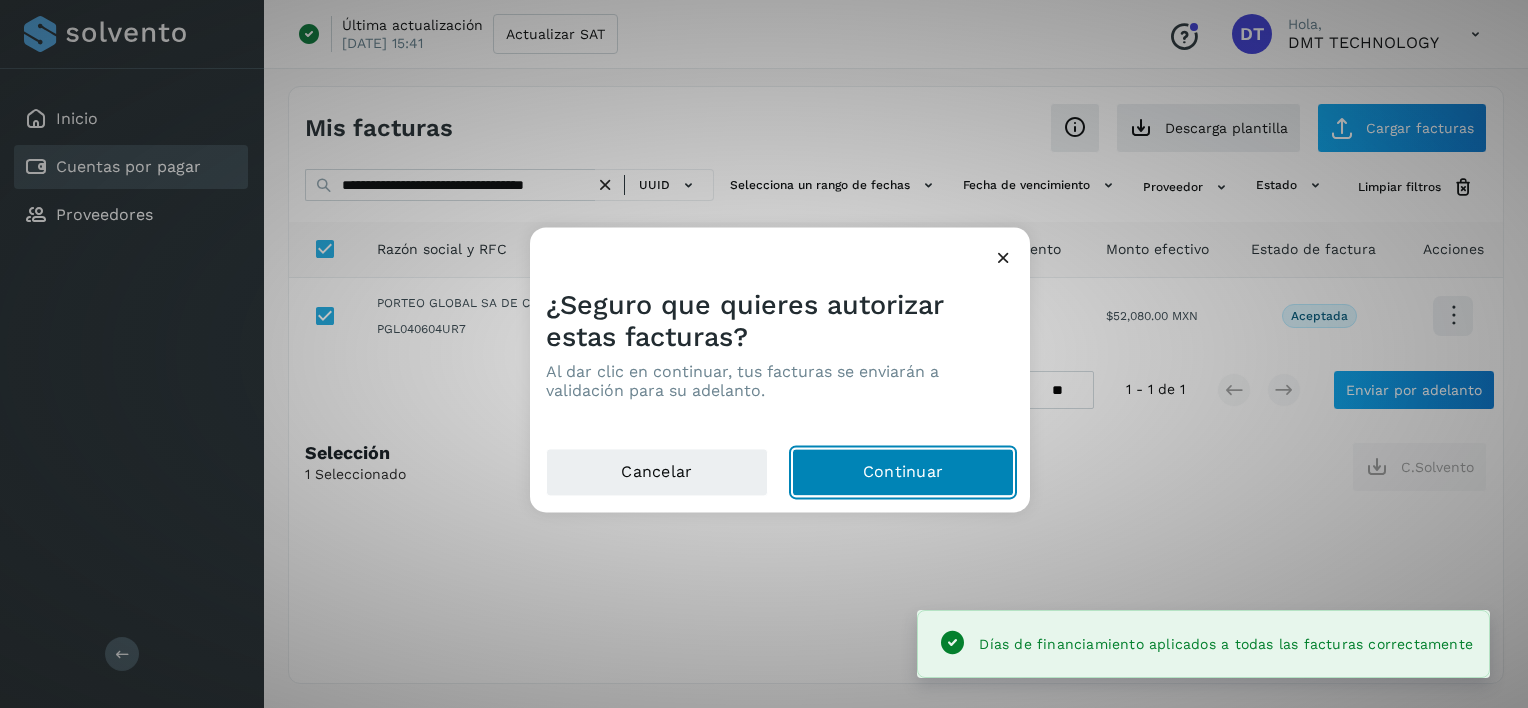 click on "Continuar" 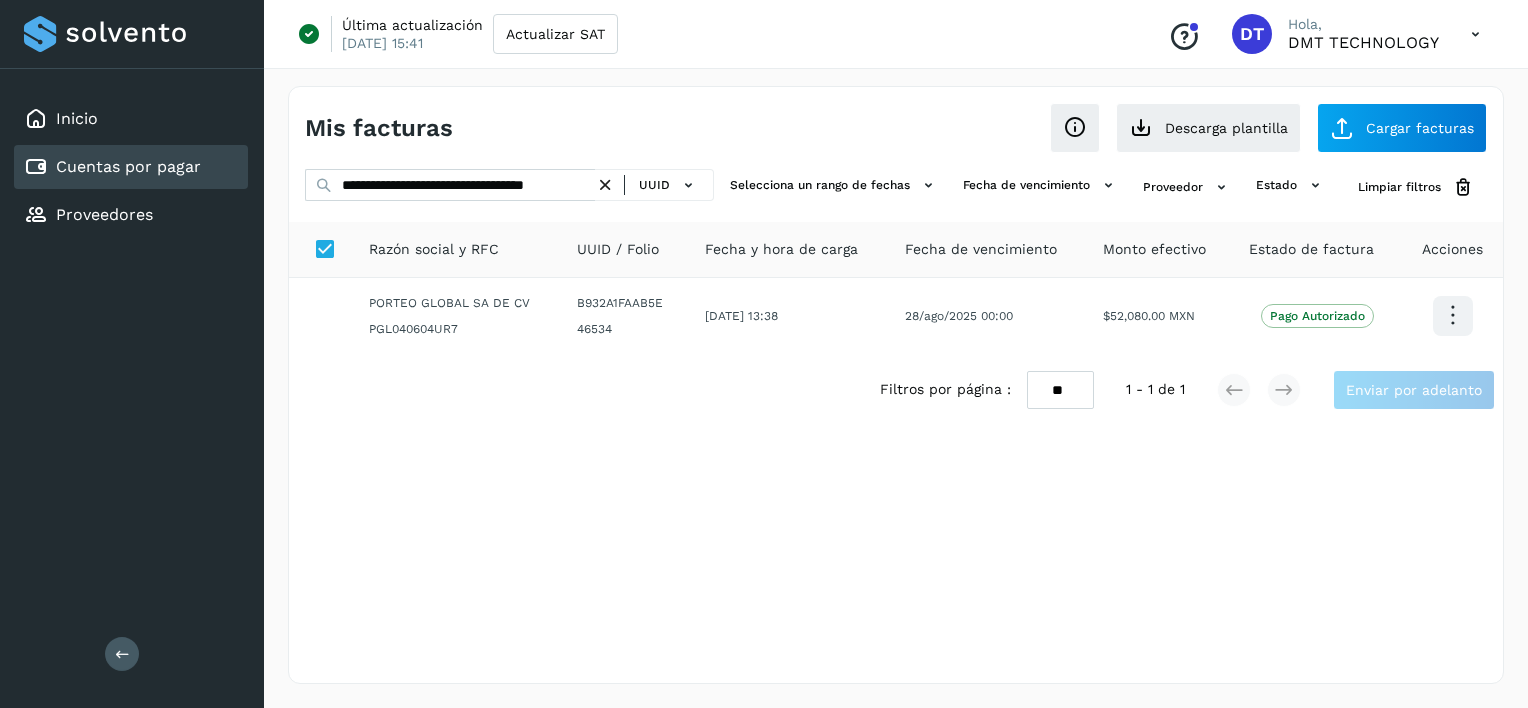 click at bounding box center [605, 185] 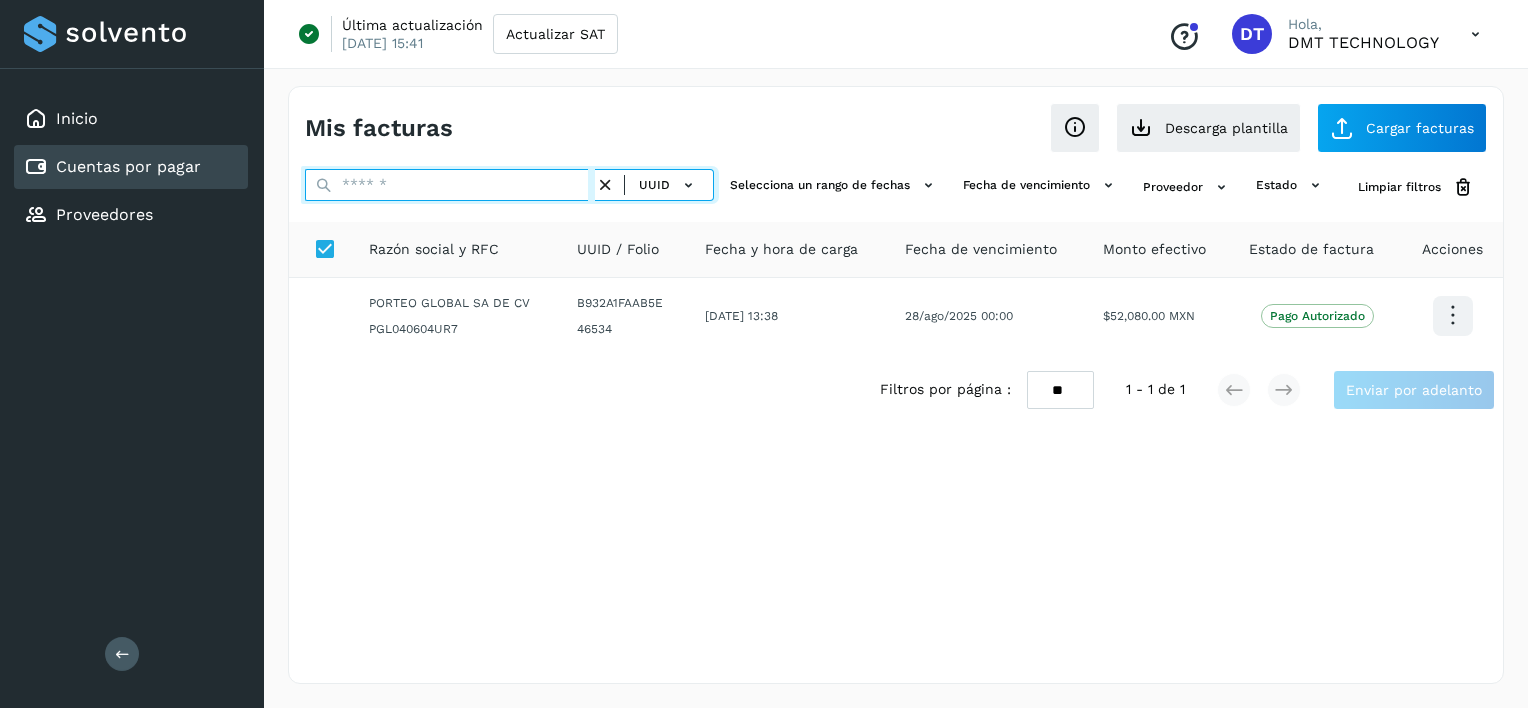click at bounding box center [450, 185] 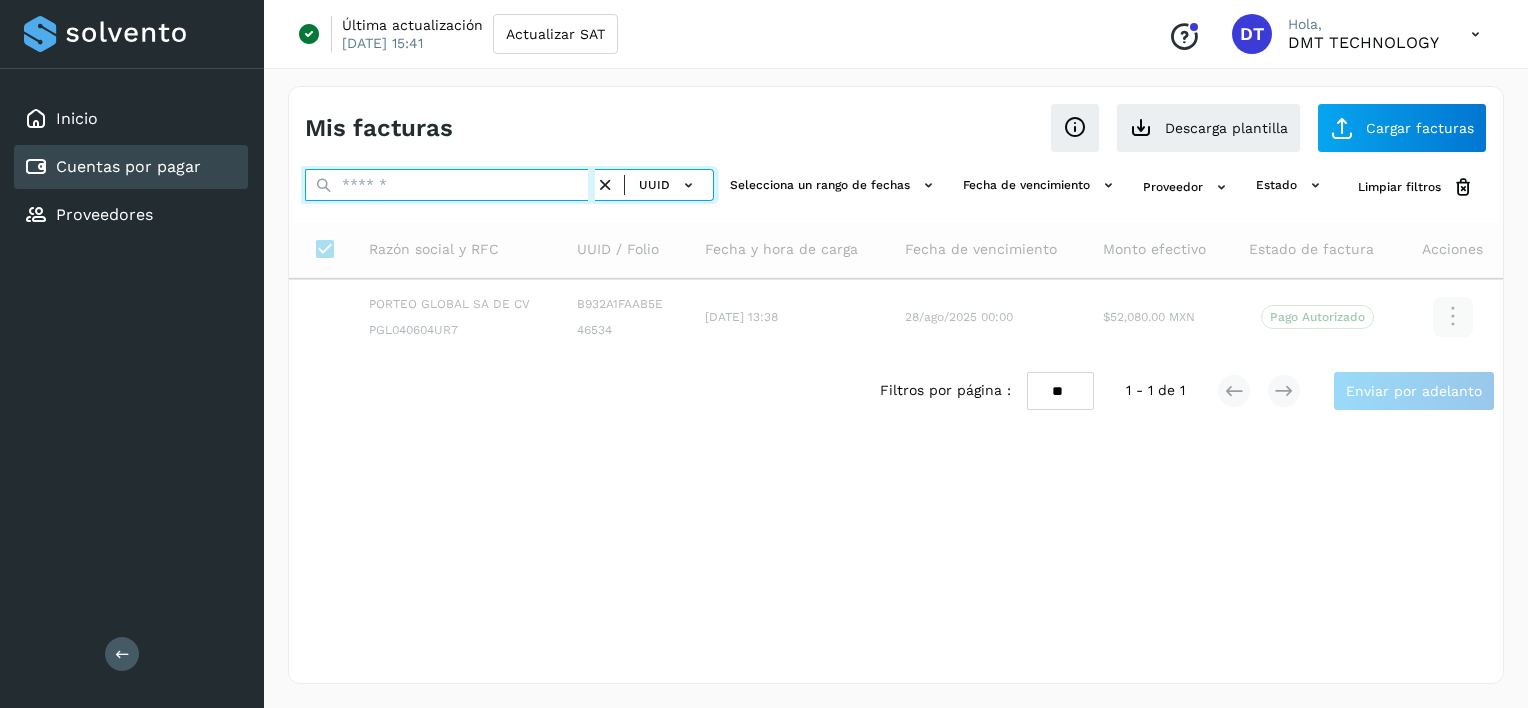 paste on "**********" 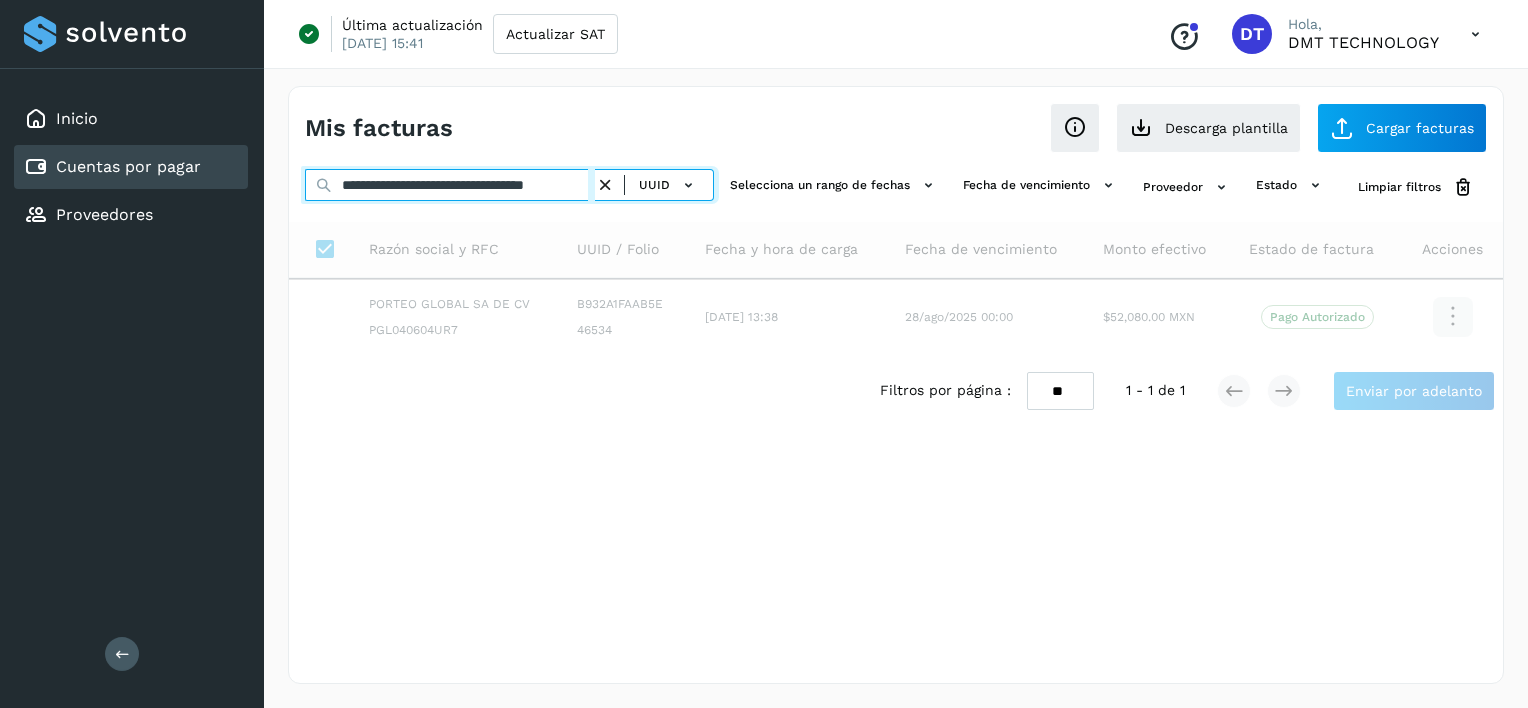 scroll, scrollTop: 0, scrollLeft: 59, axis: horizontal 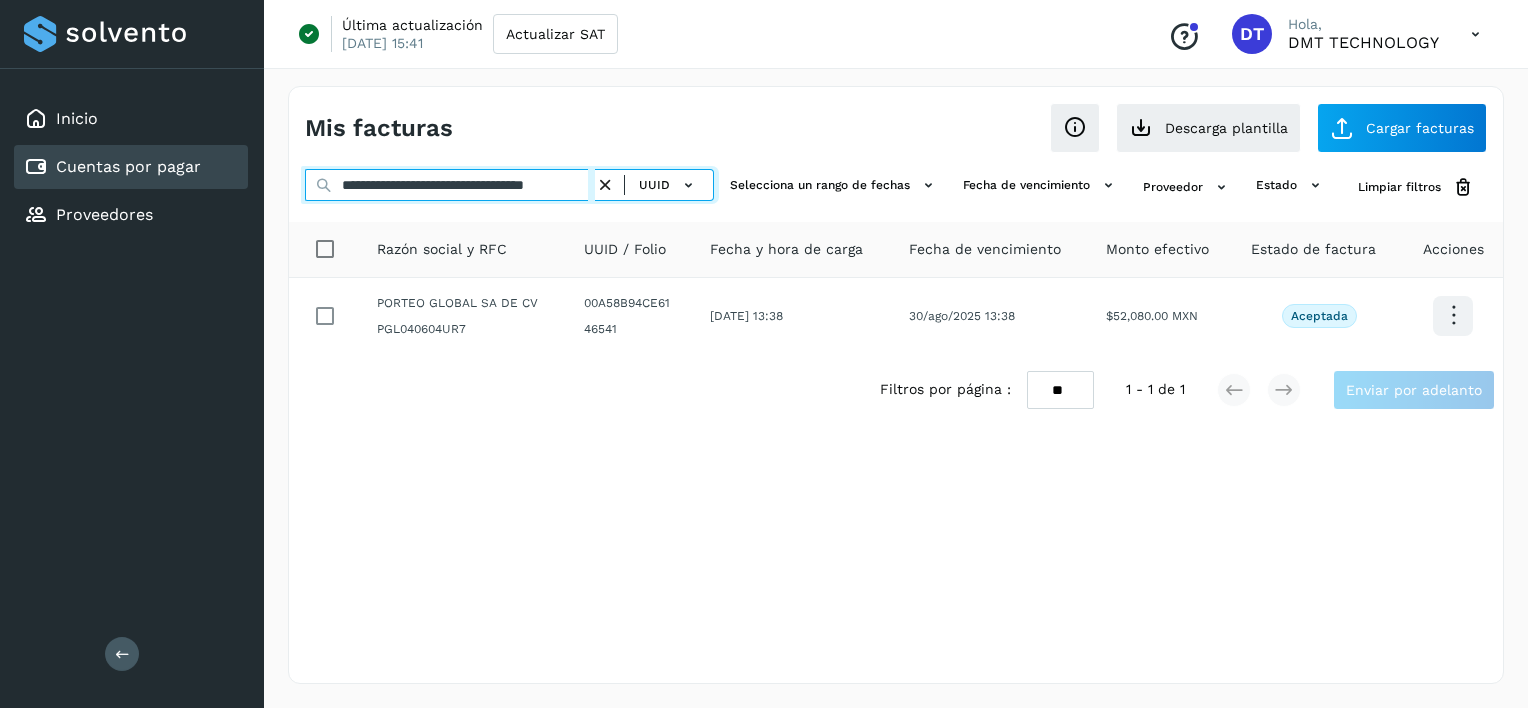 type on "**********" 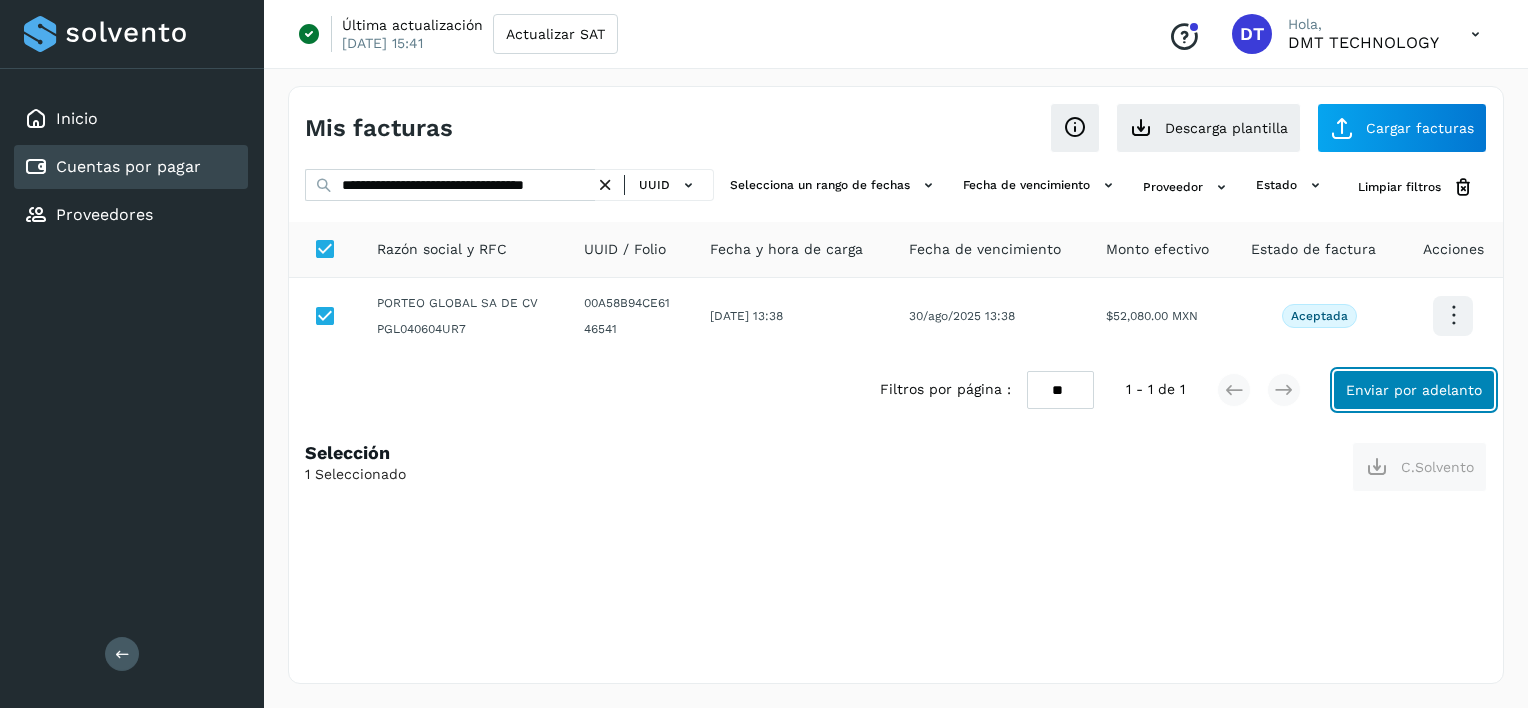 click on "Enviar por adelanto" 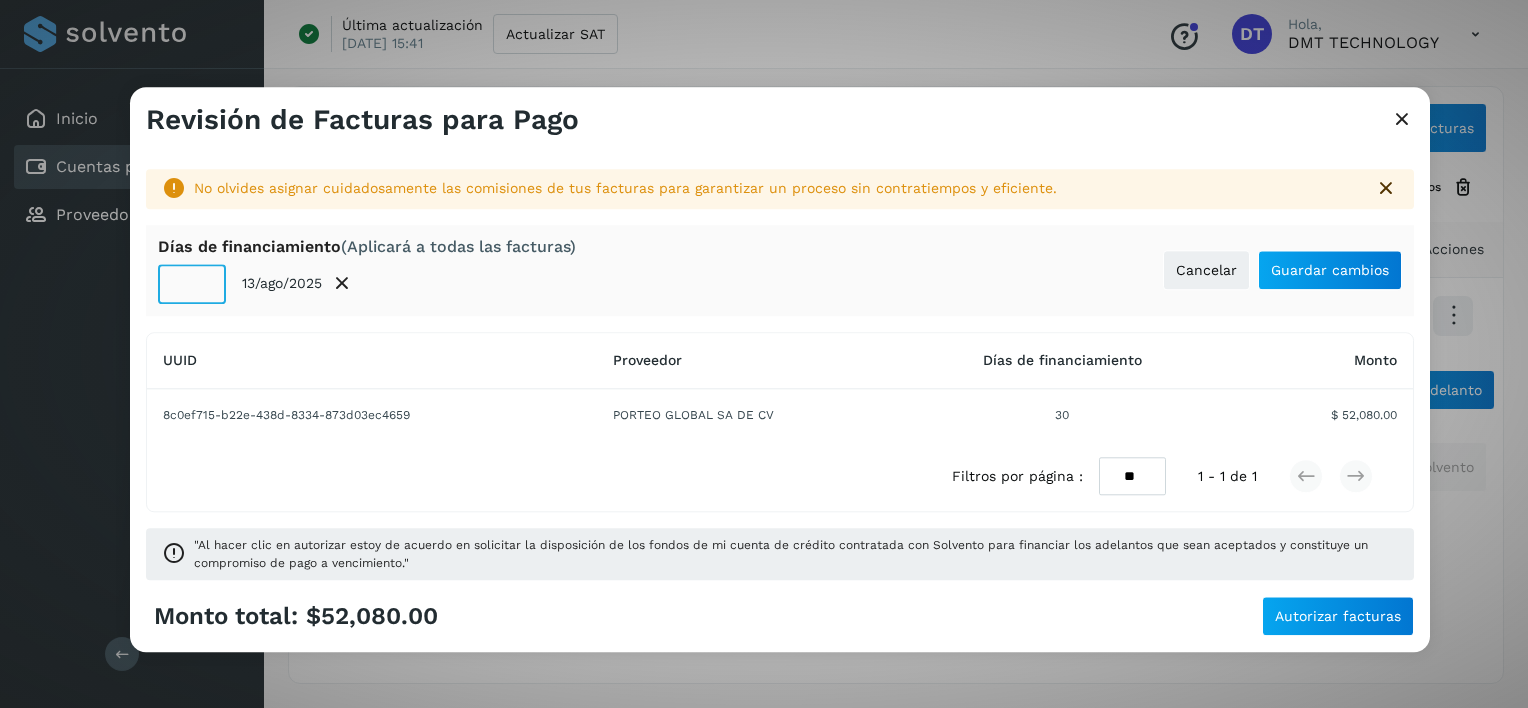 click on "**" 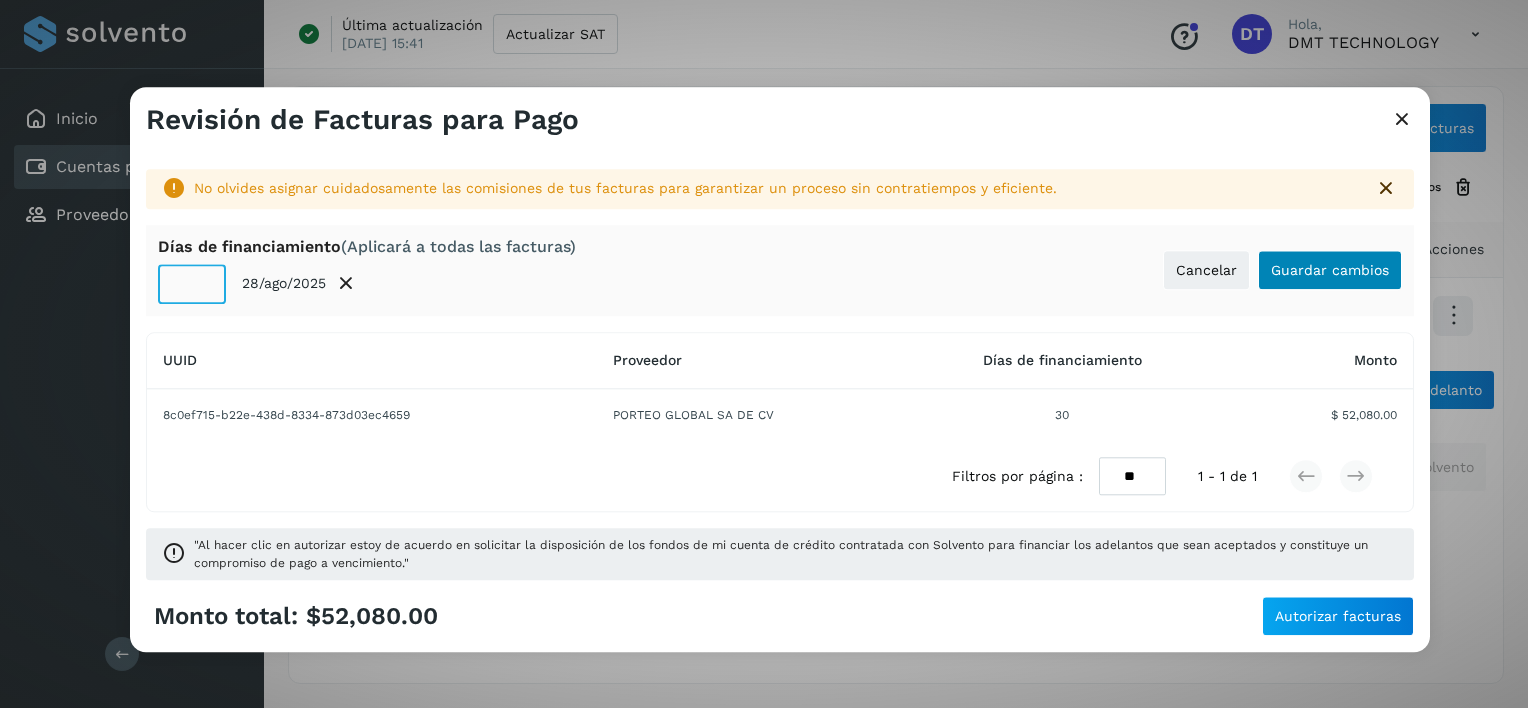 type on "**" 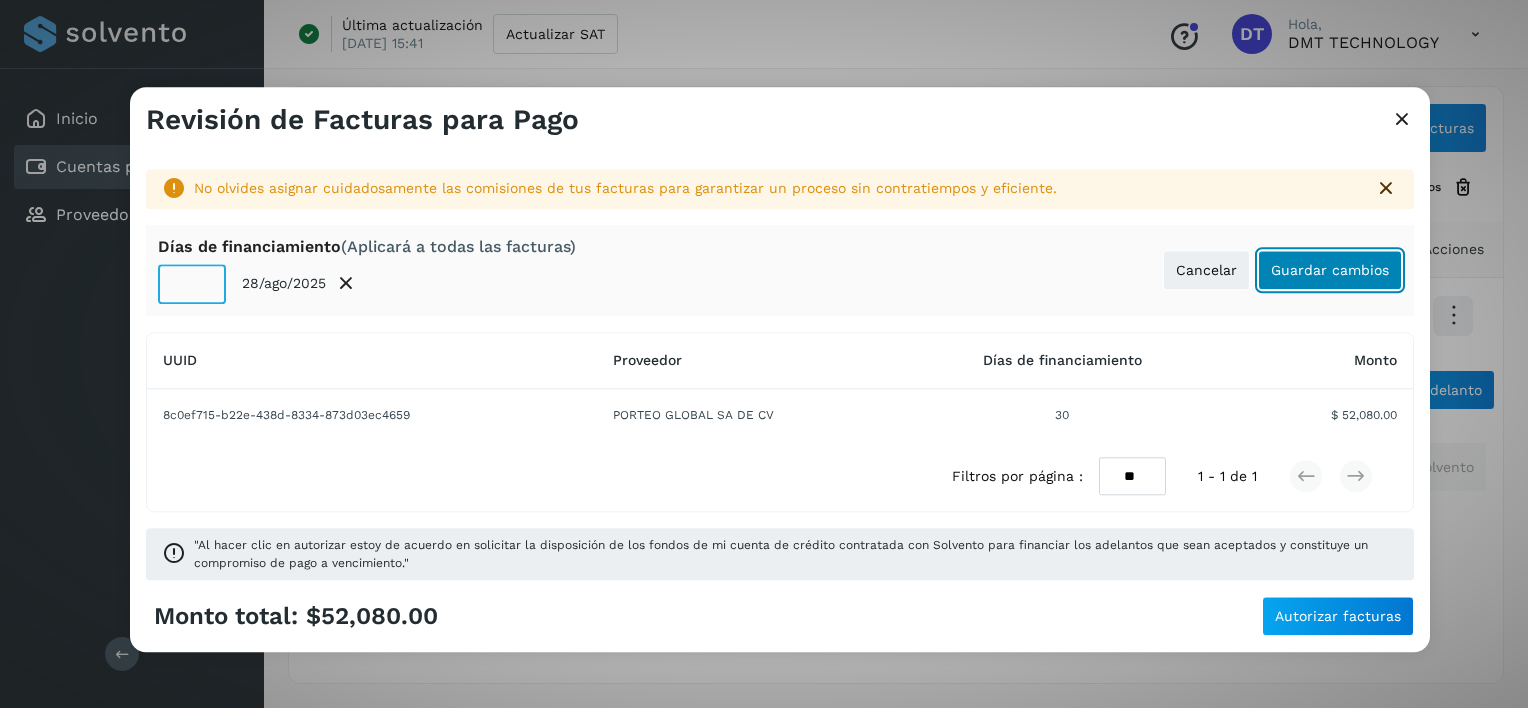 click on "Guardar cambios" 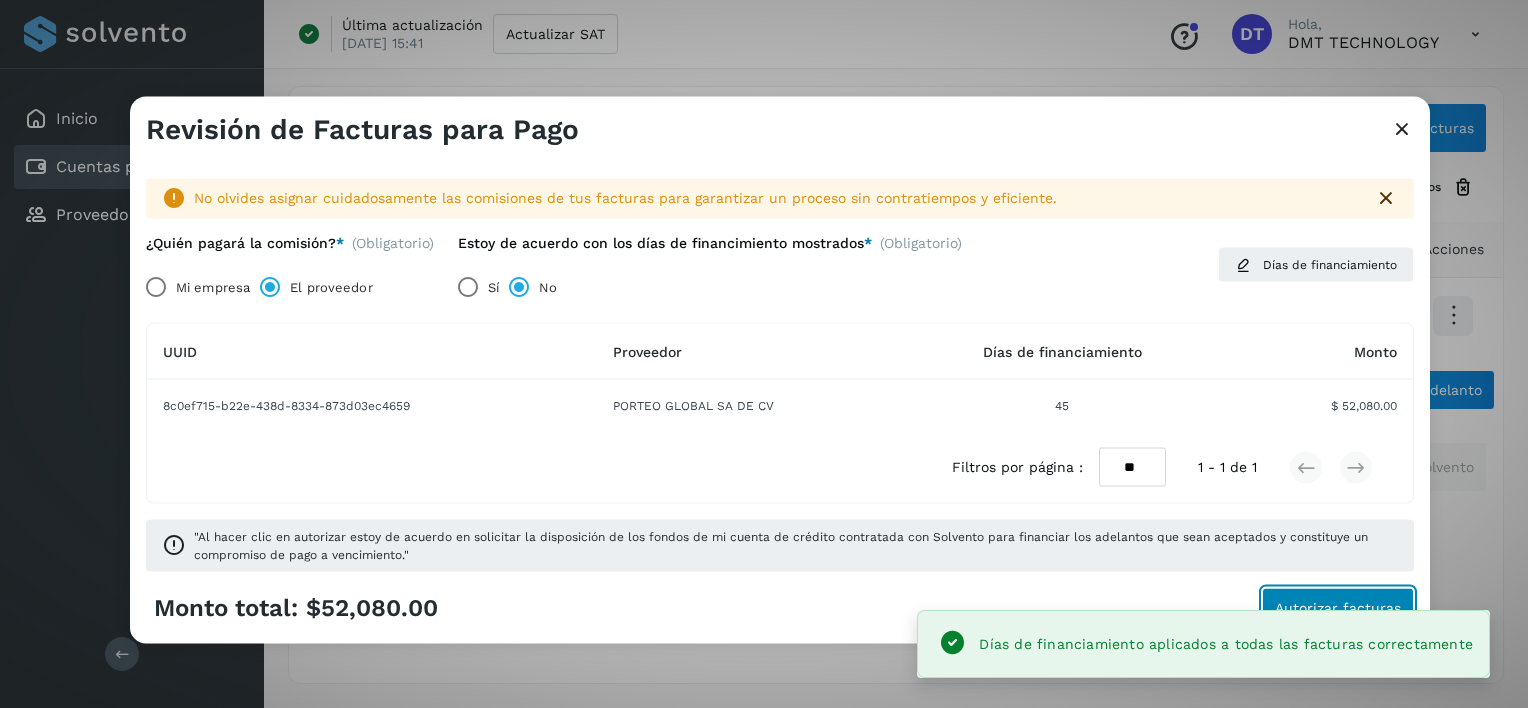click on "Autorizar facturas" at bounding box center [1338, 607] 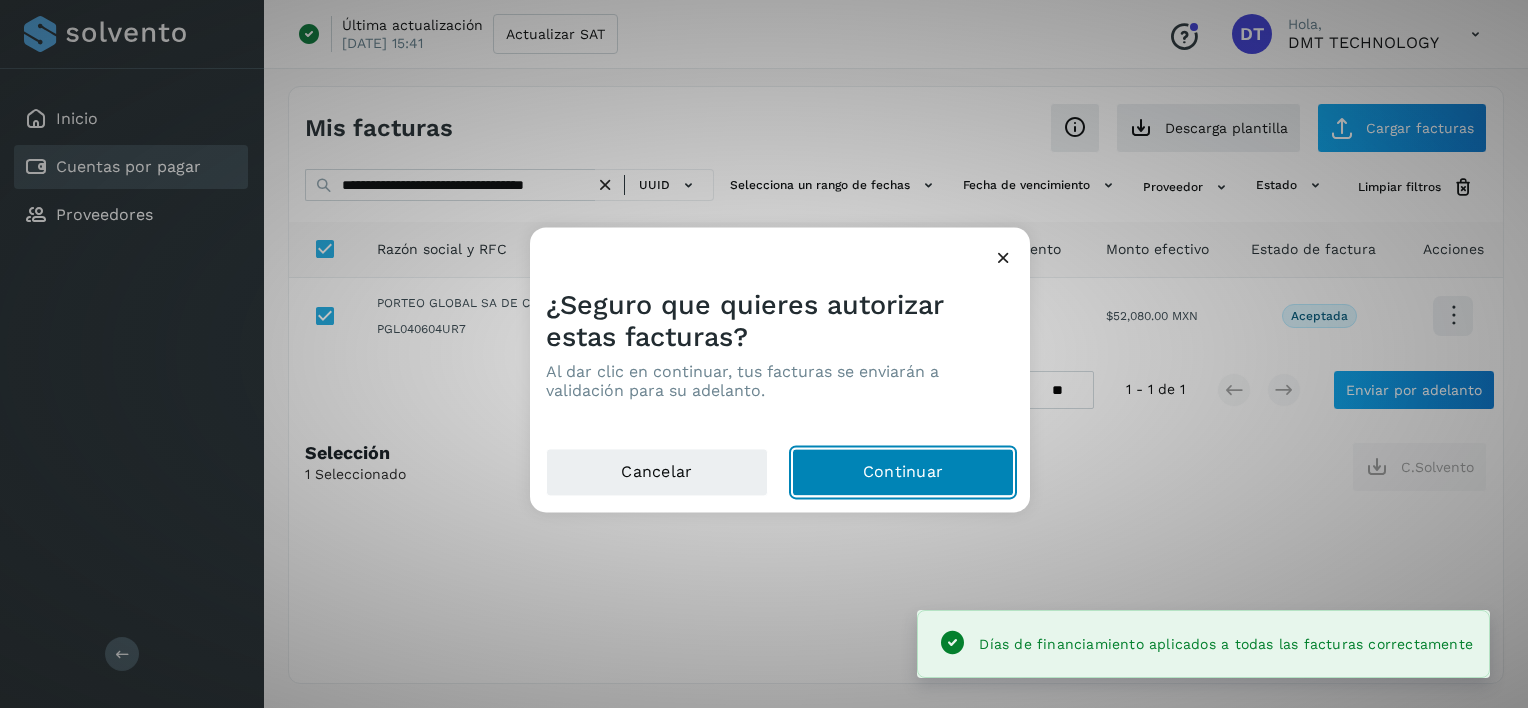 click on "Continuar" 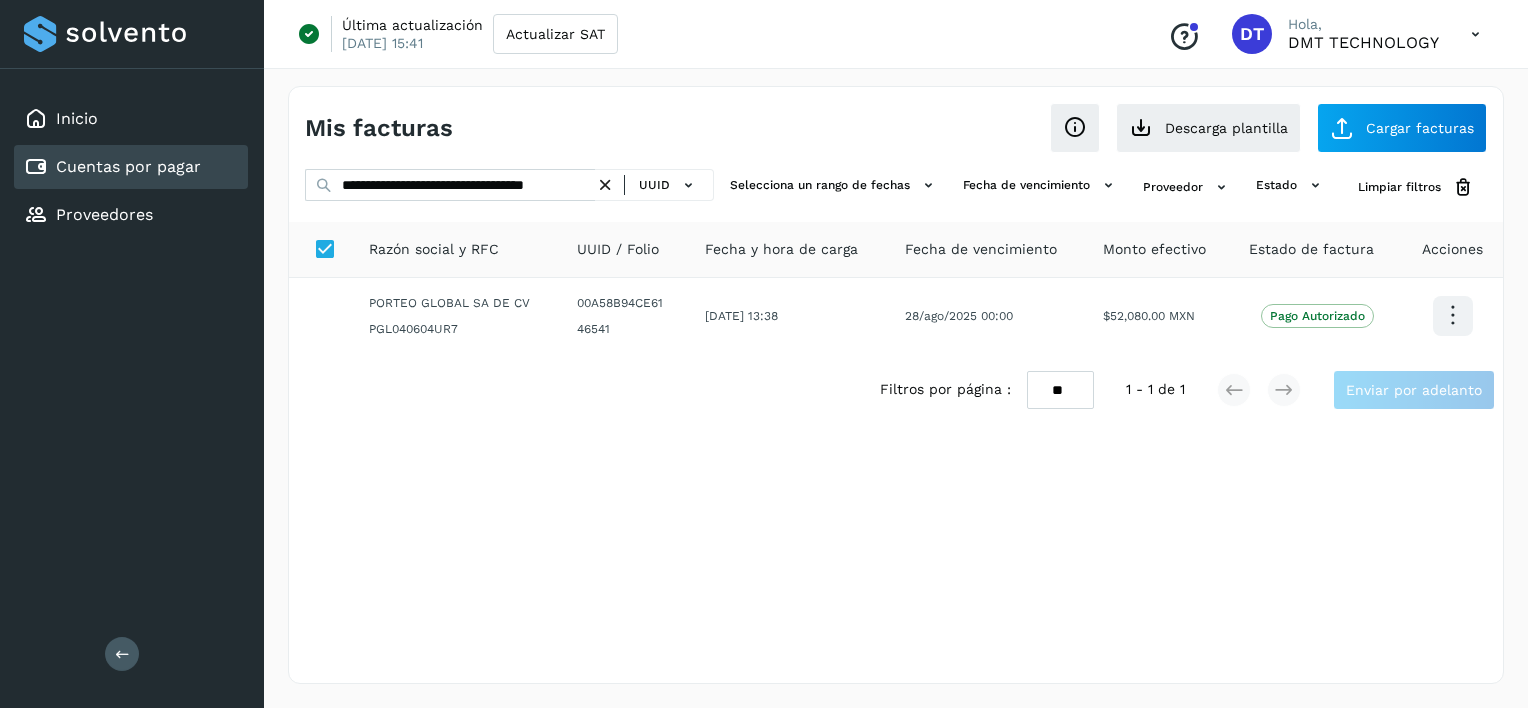 click at bounding box center [605, 185] 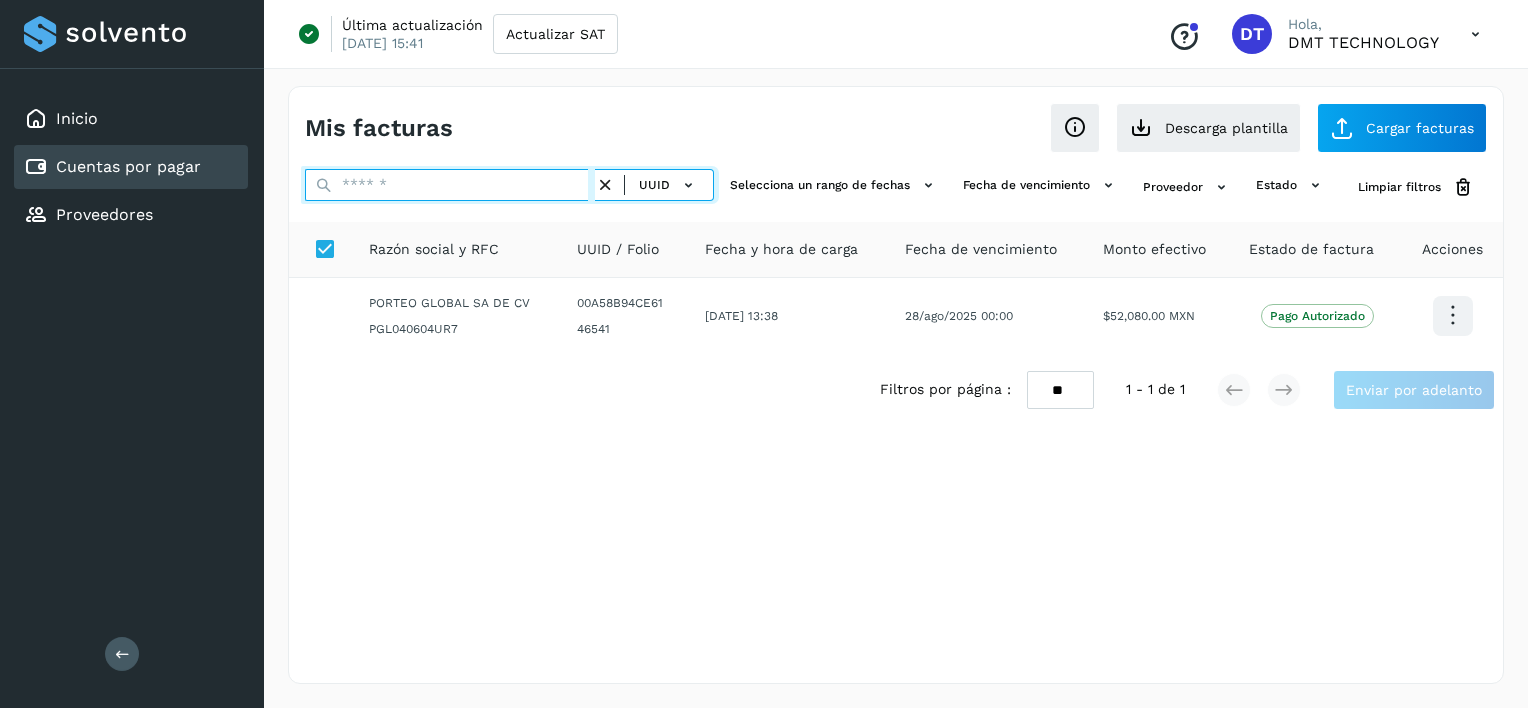 click at bounding box center (450, 185) 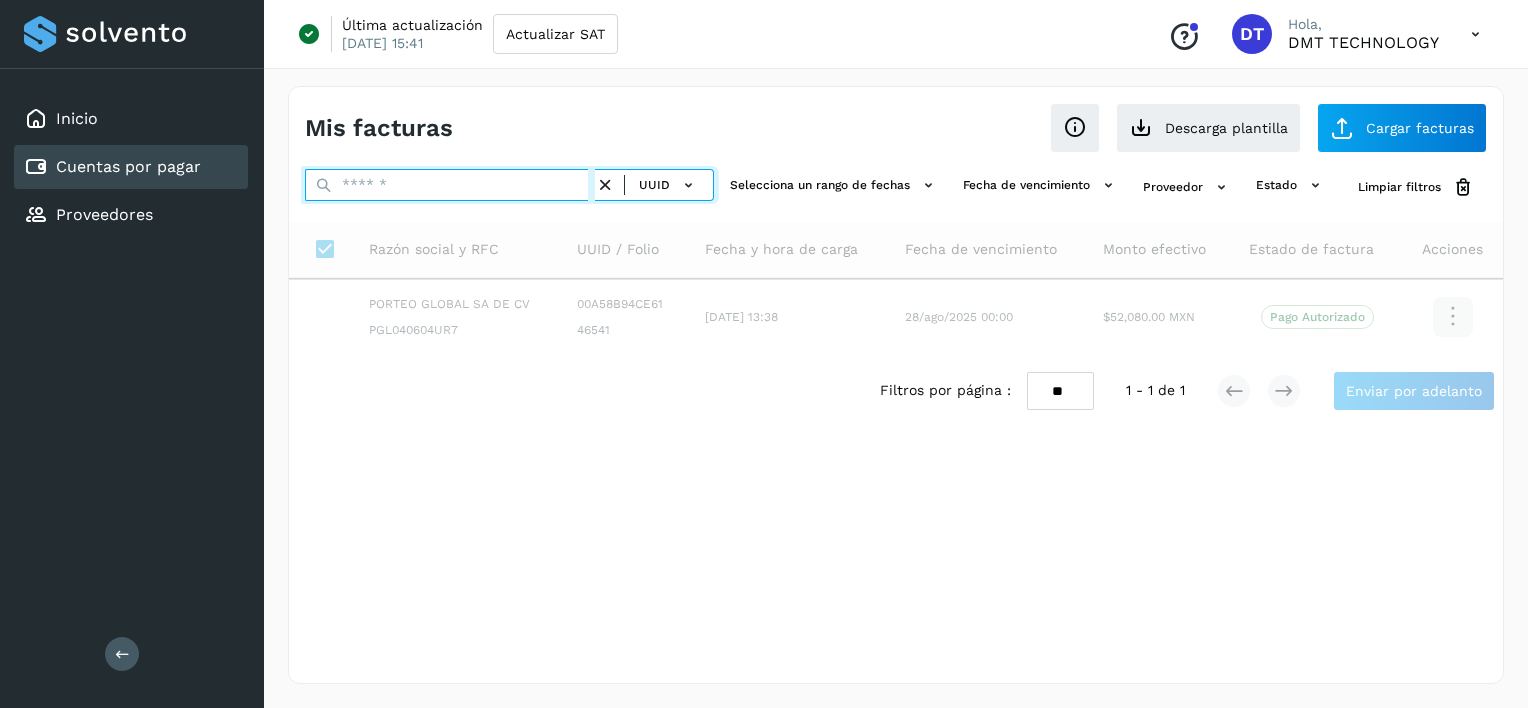 paste on "**********" 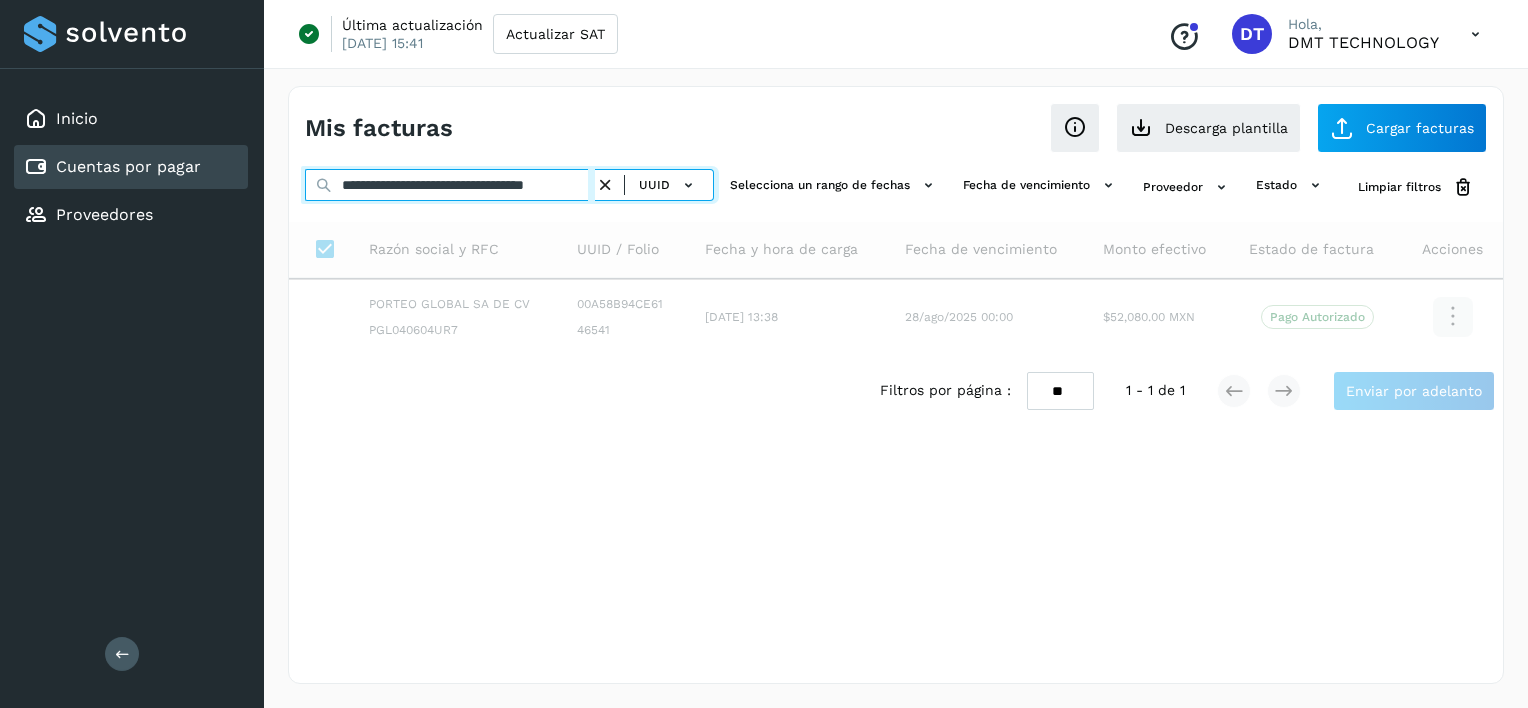 scroll, scrollTop: 0, scrollLeft: 49, axis: horizontal 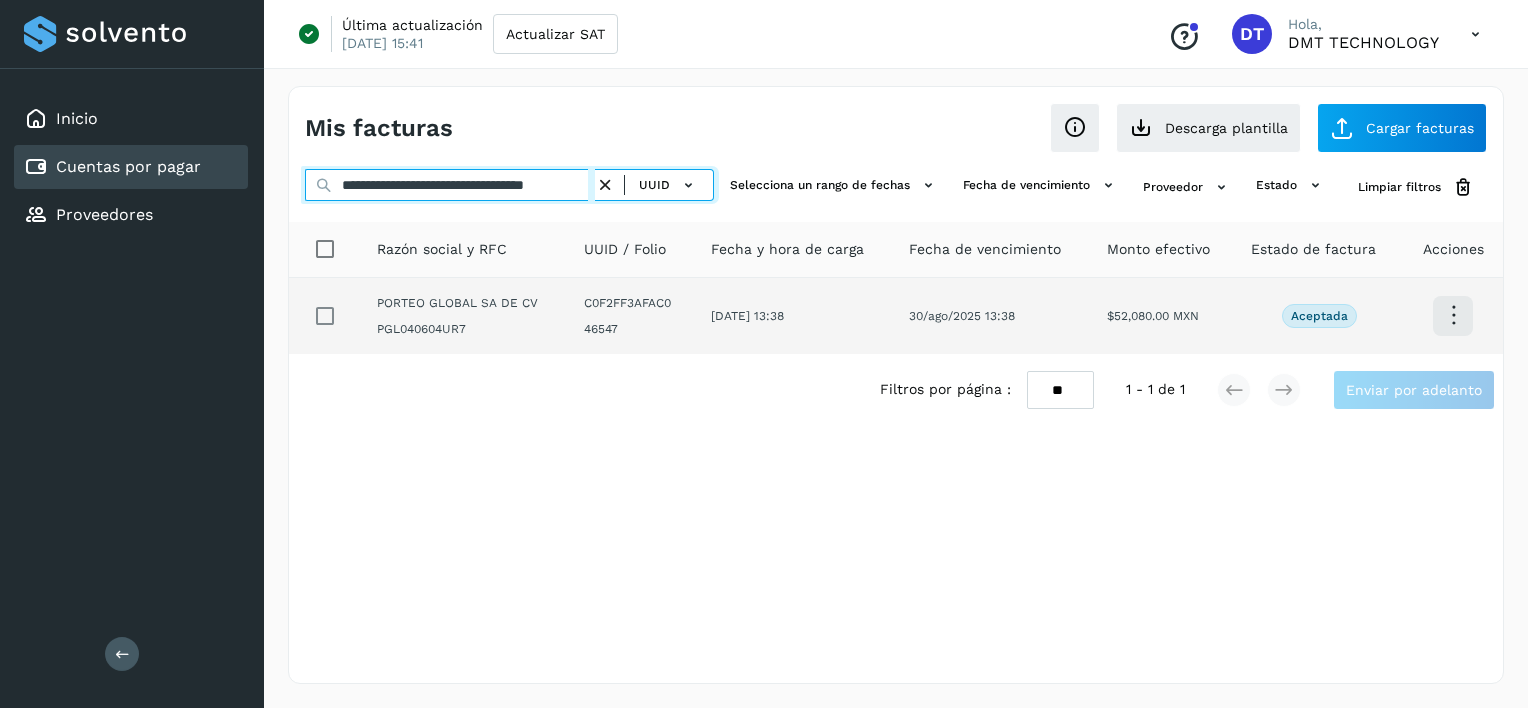 type on "**********" 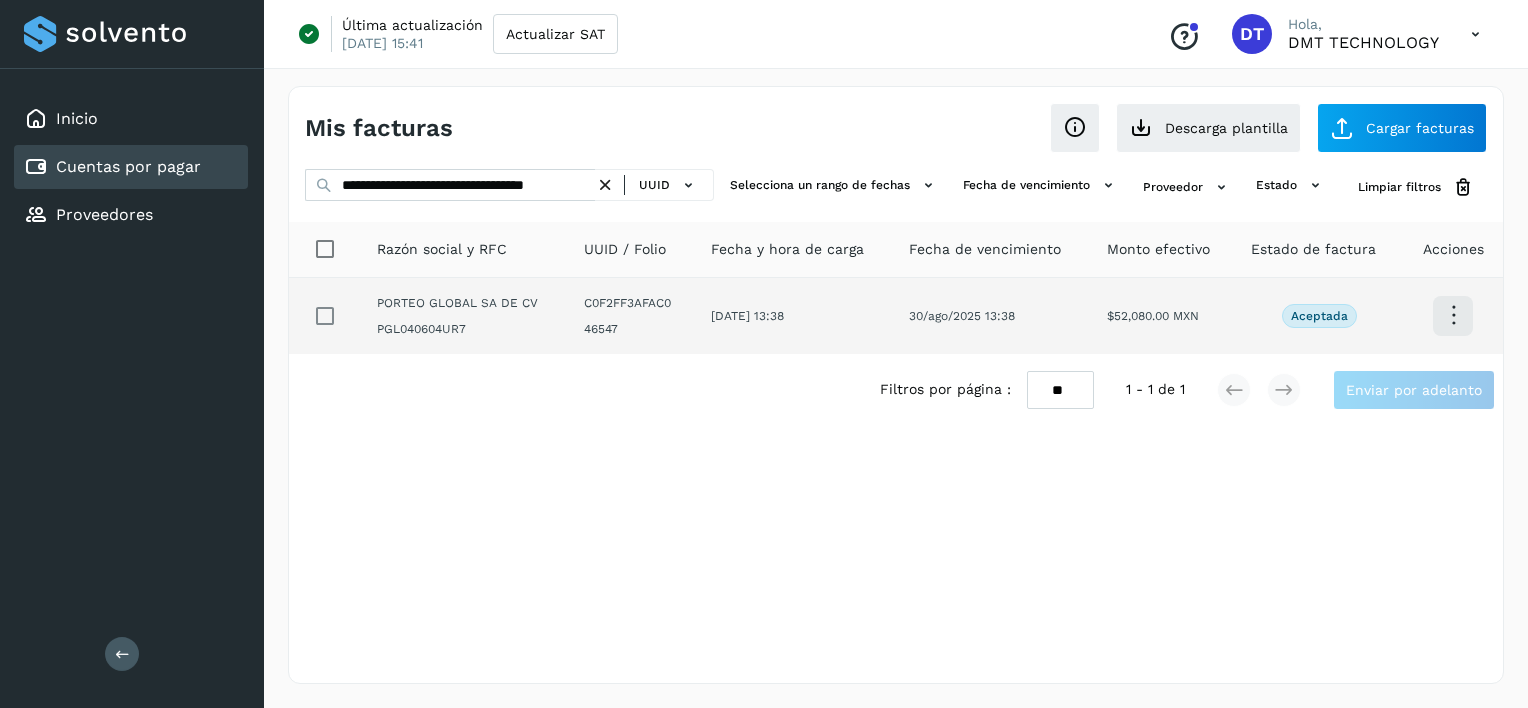 scroll, scrollTop: 0, scrollLeft: 0, axis: both 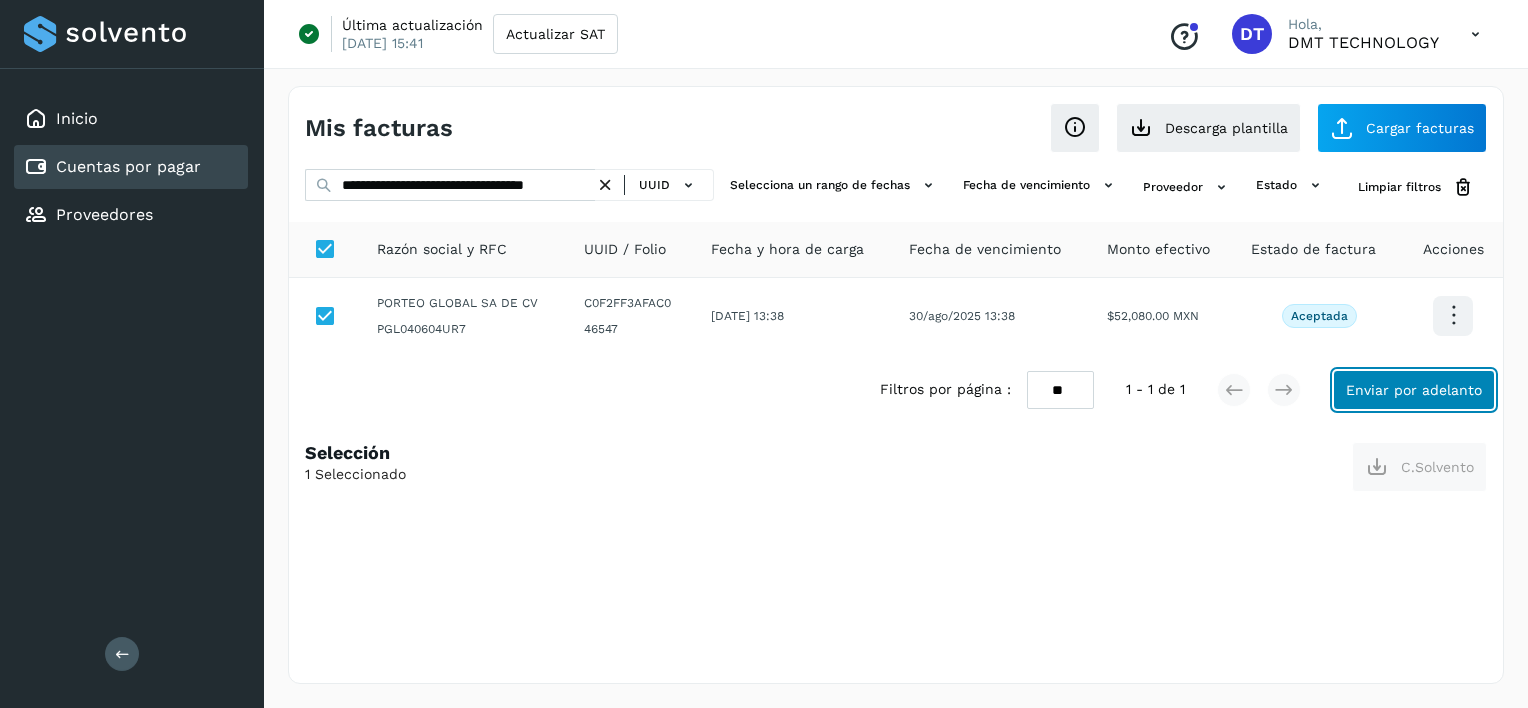 click on "Enviar por adelanto" 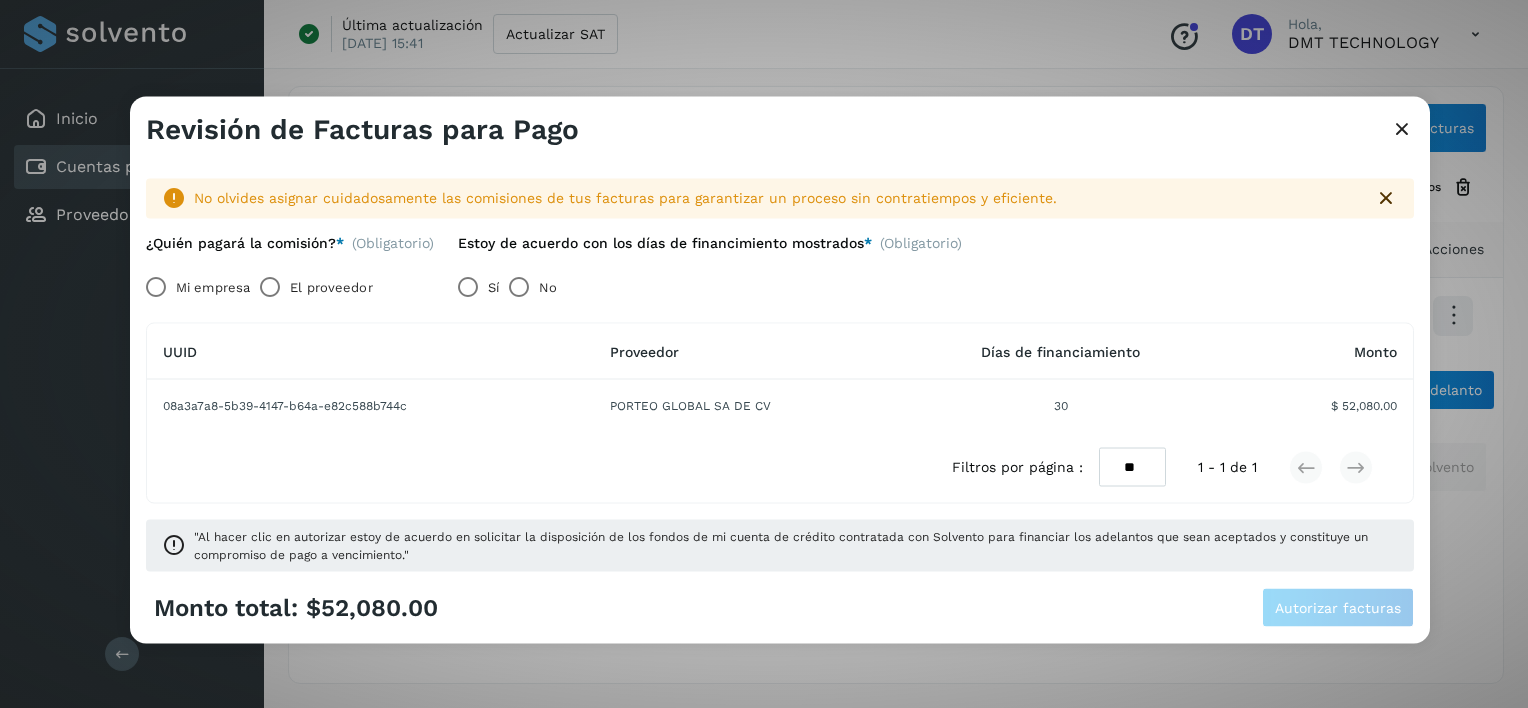 click on "El proveedor" at bounding box center [331, 287] 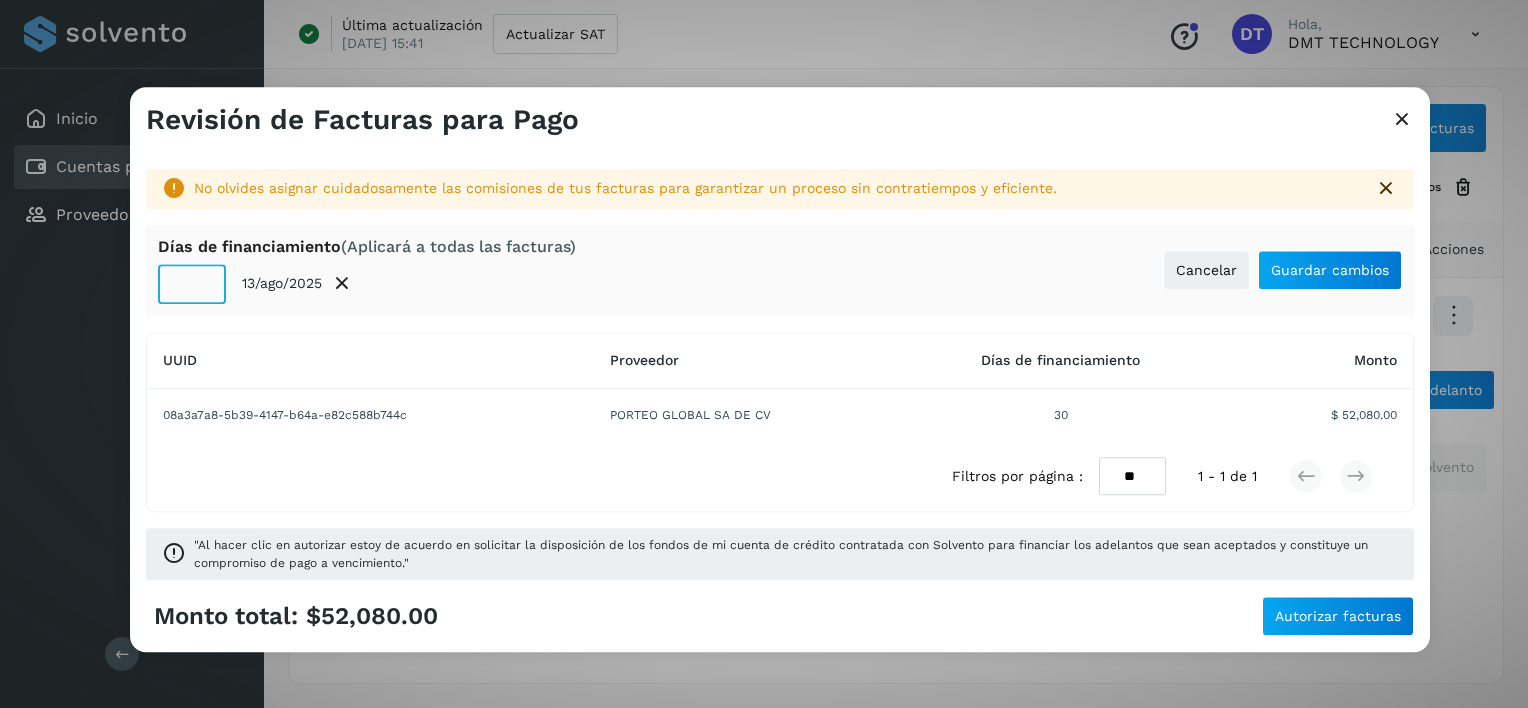click on "**" 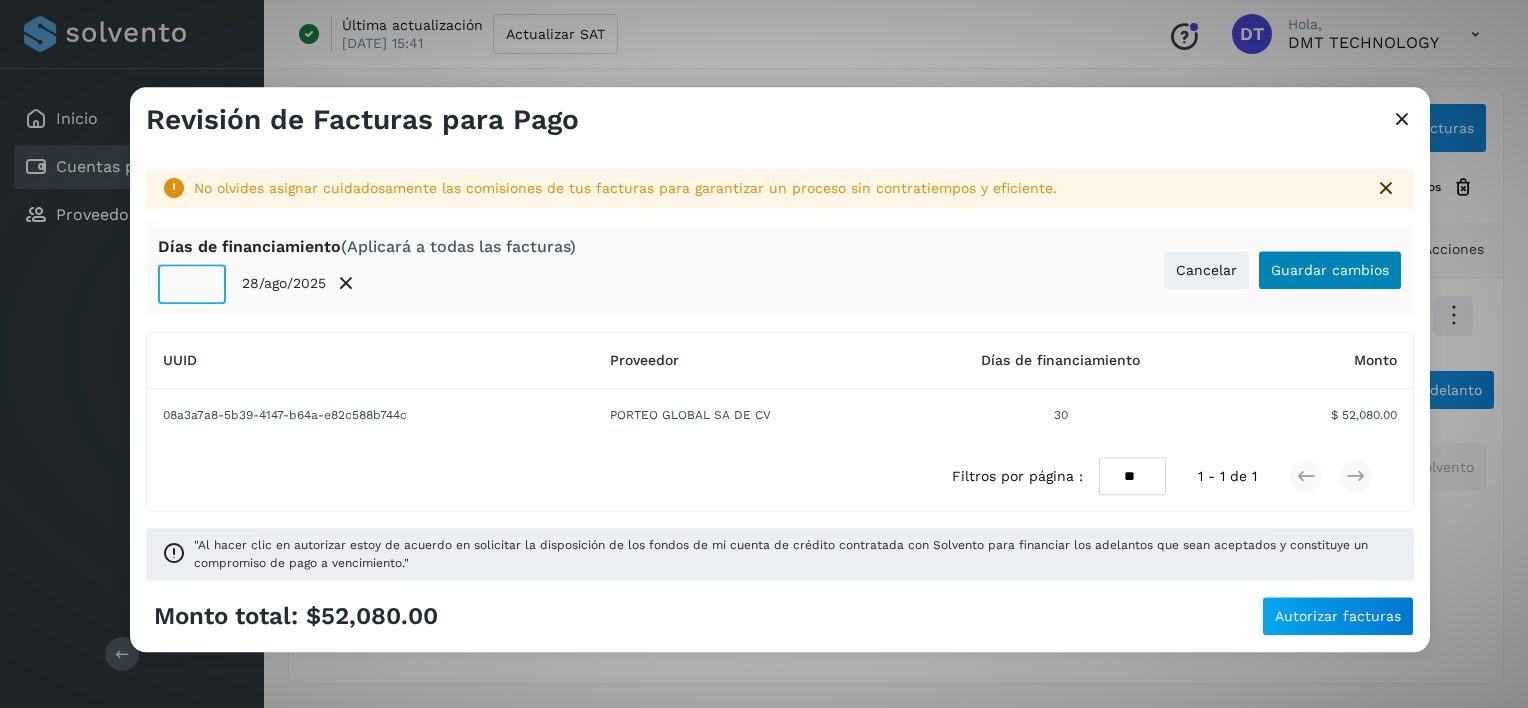 type on "**" 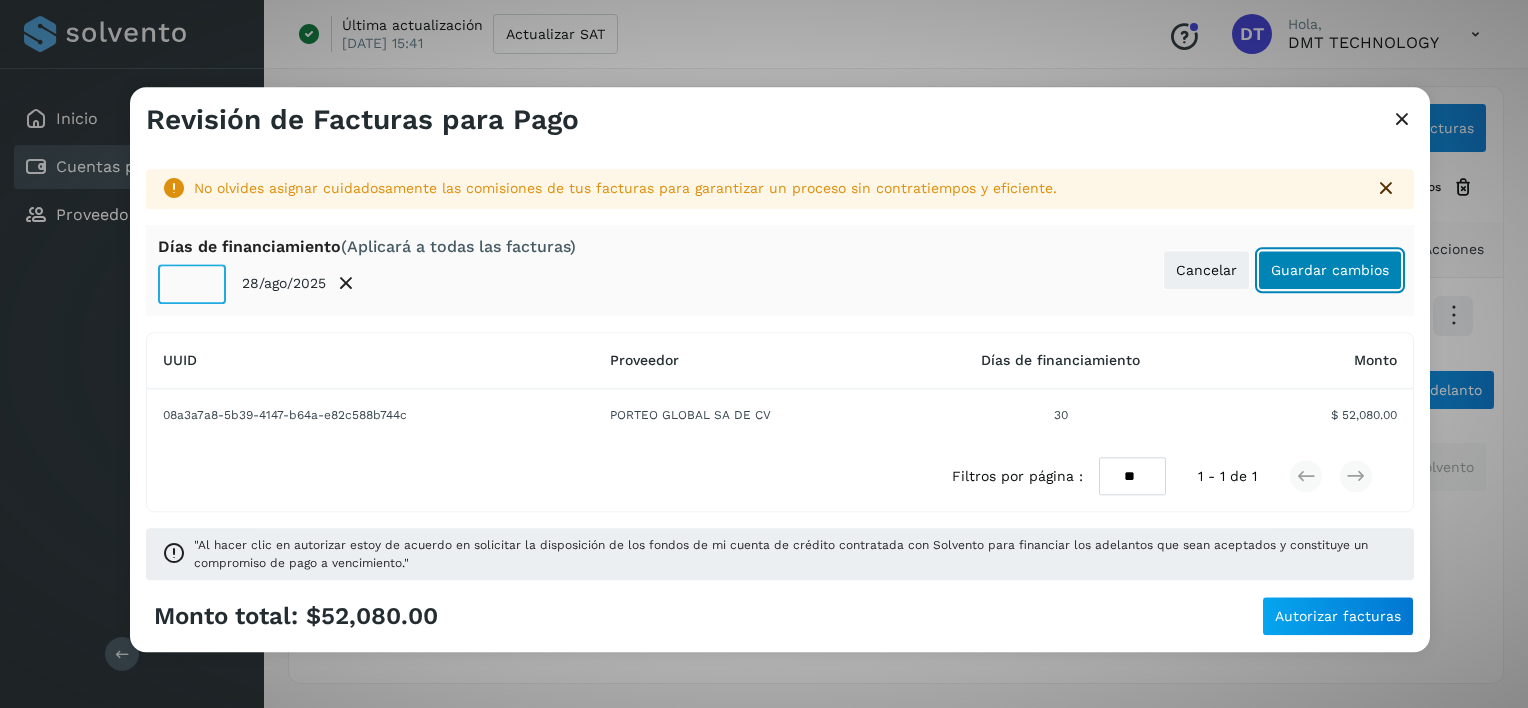 click on "Guardar cambios" 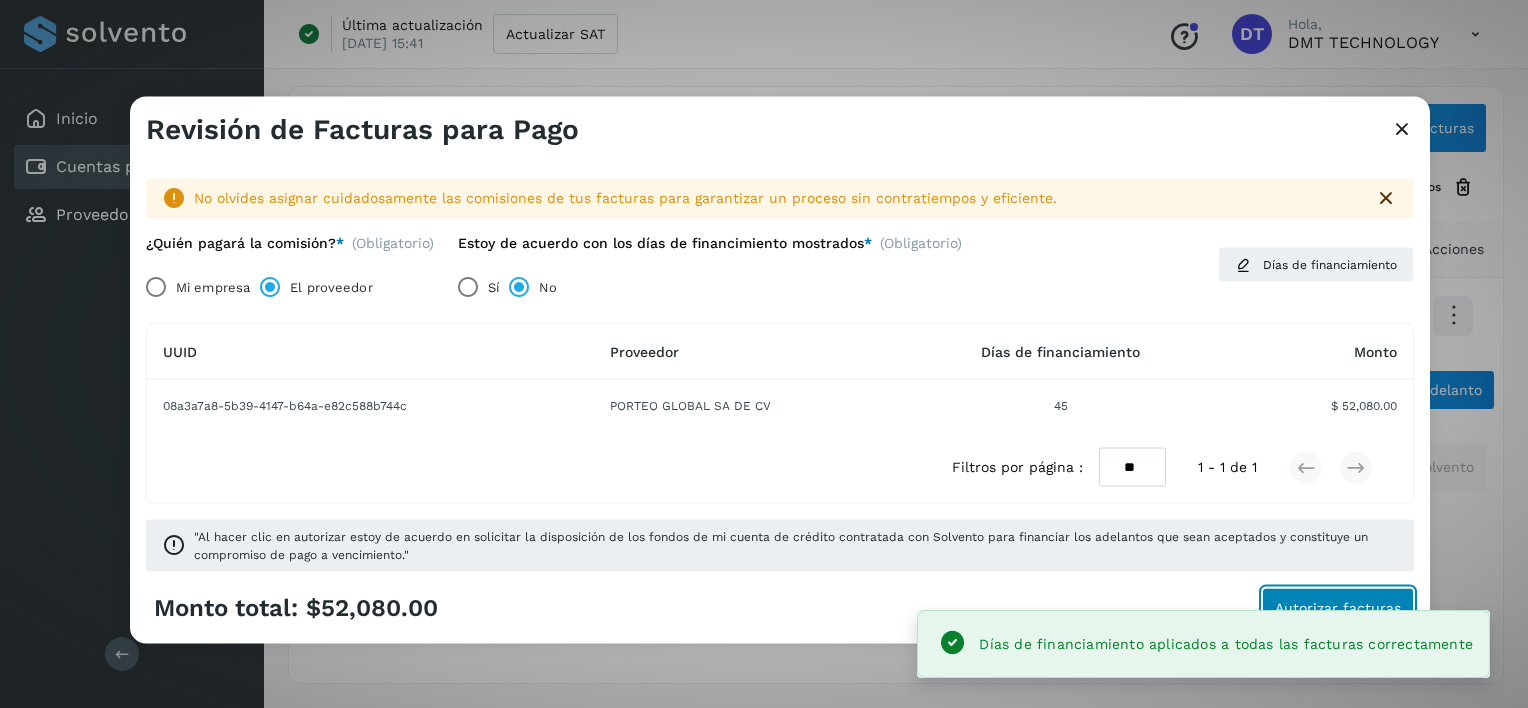 click on "Autorizar facturas" at bounding box center [1338, 607] 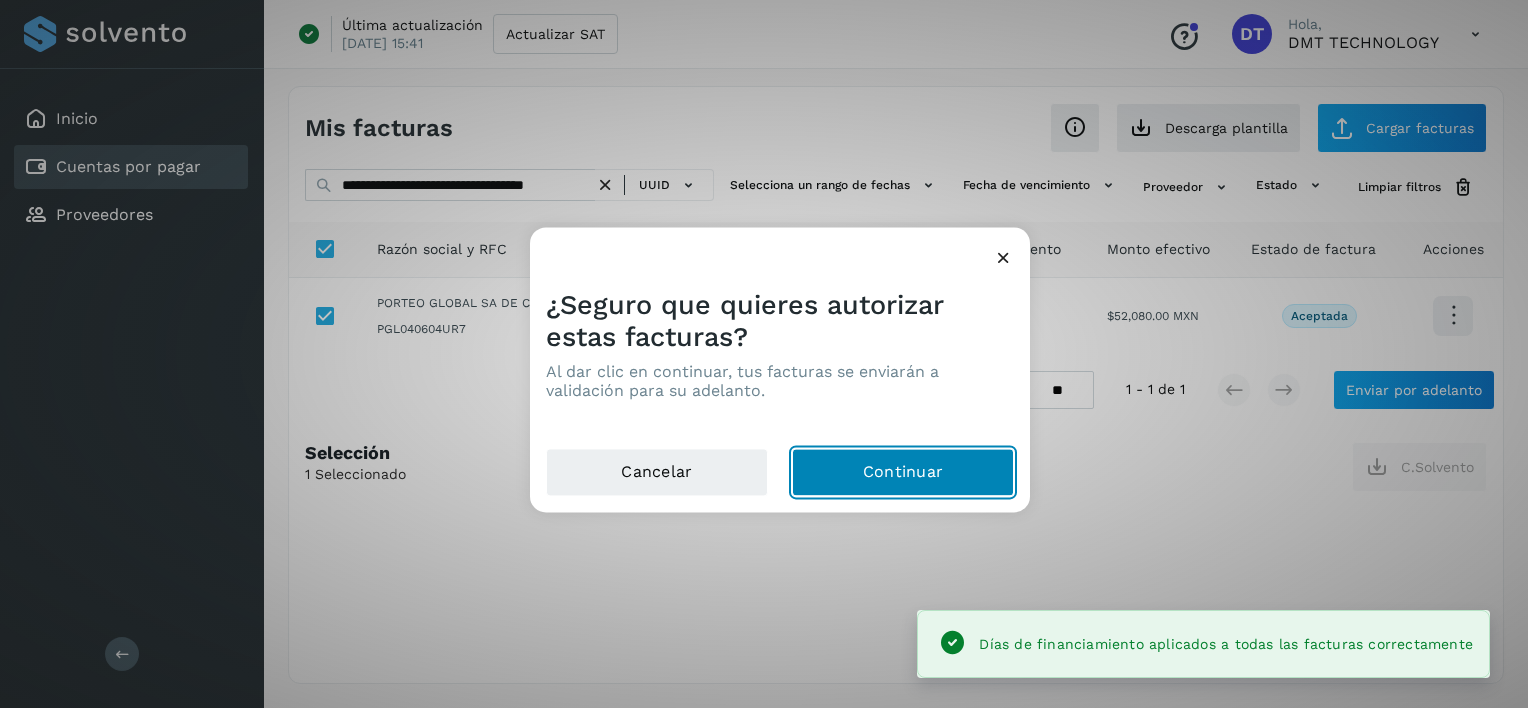click on "Continuar" 